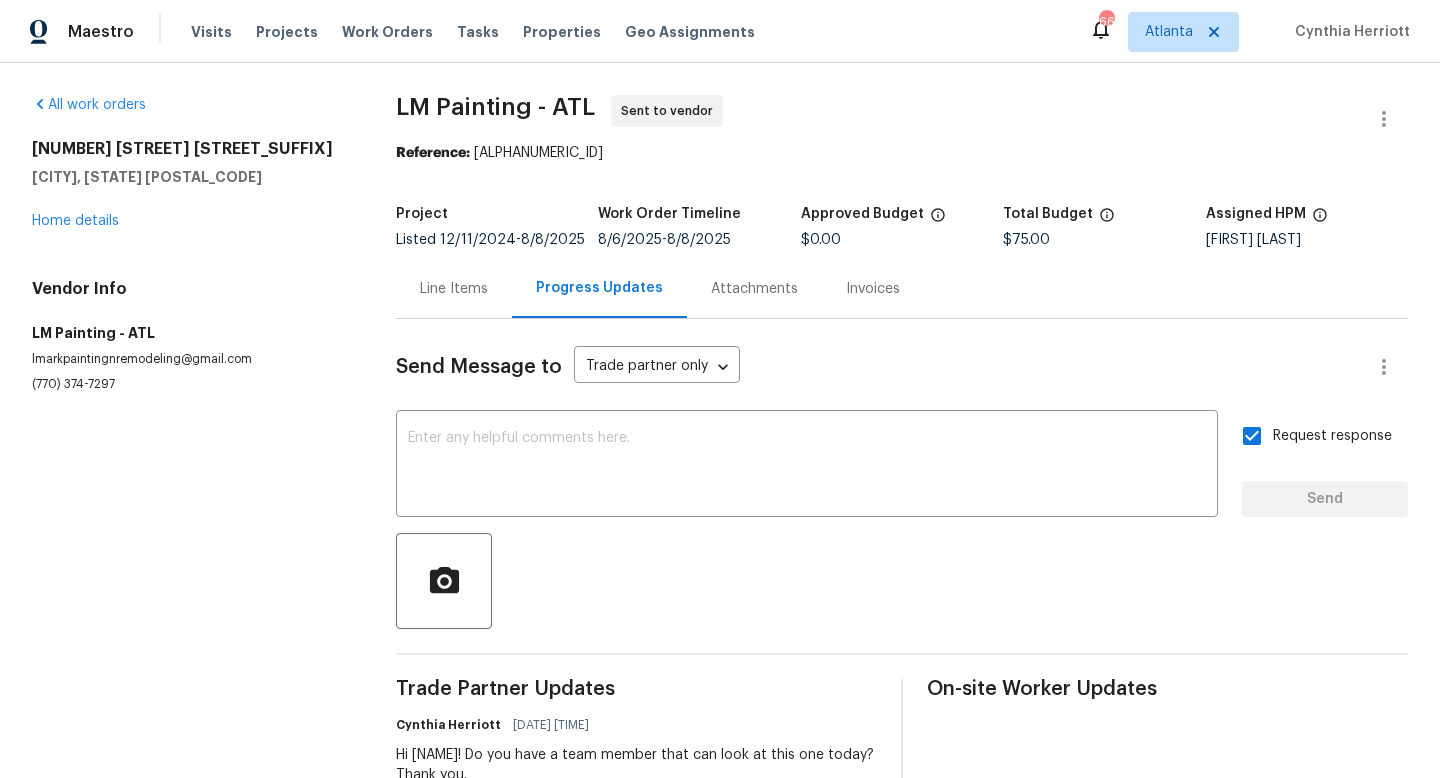 scroll, scrollTop: 0, scrollLeft: 0, axis: both 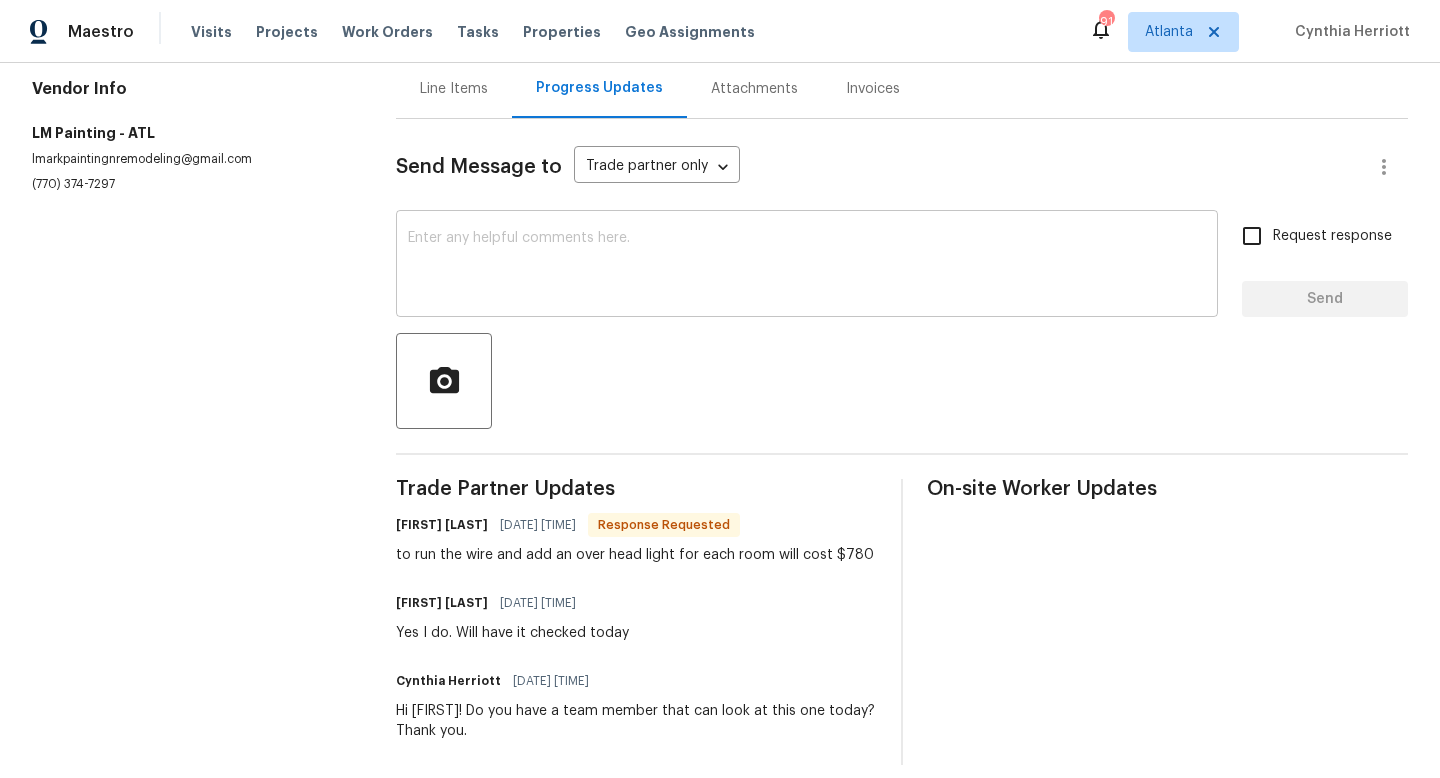 click at bounding box center [807, 266] 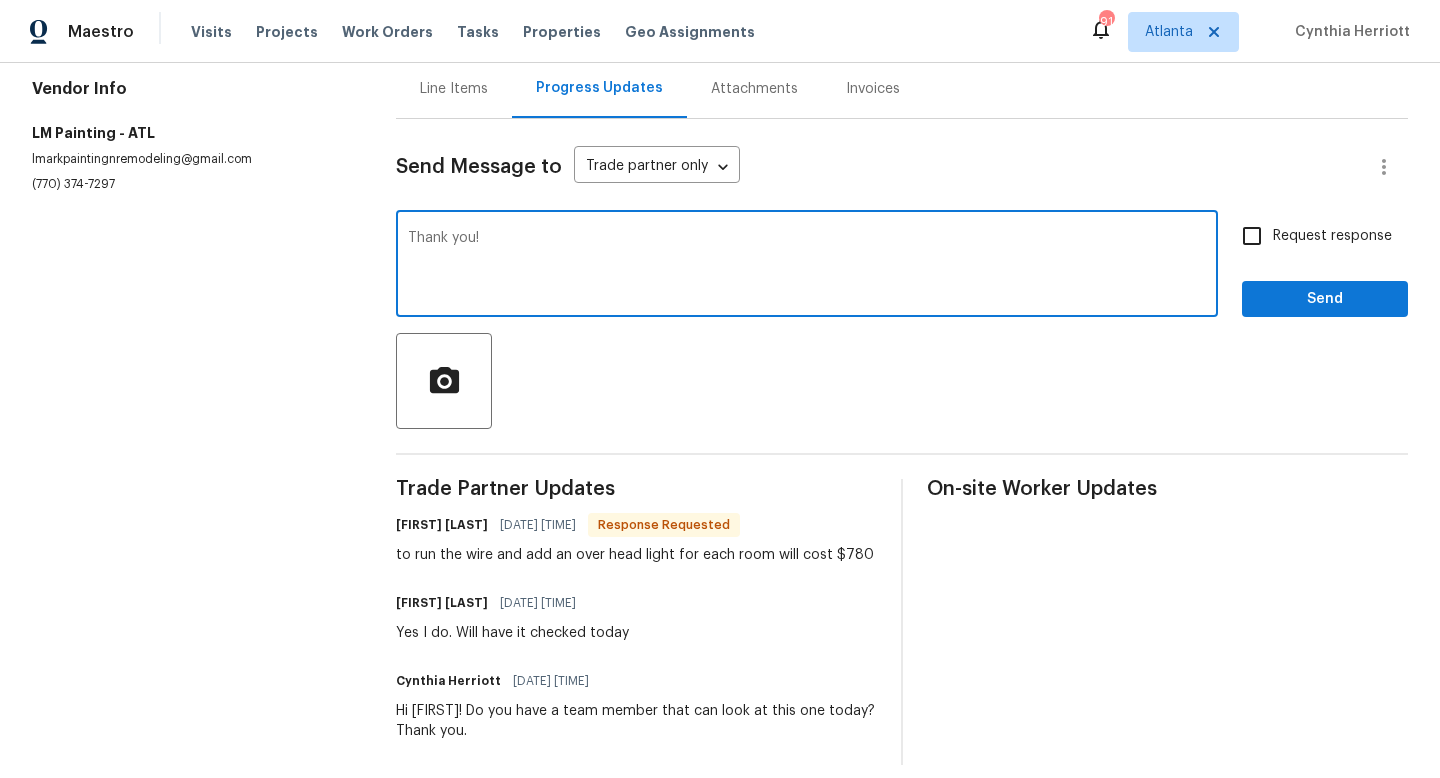 type on "Thank you!" 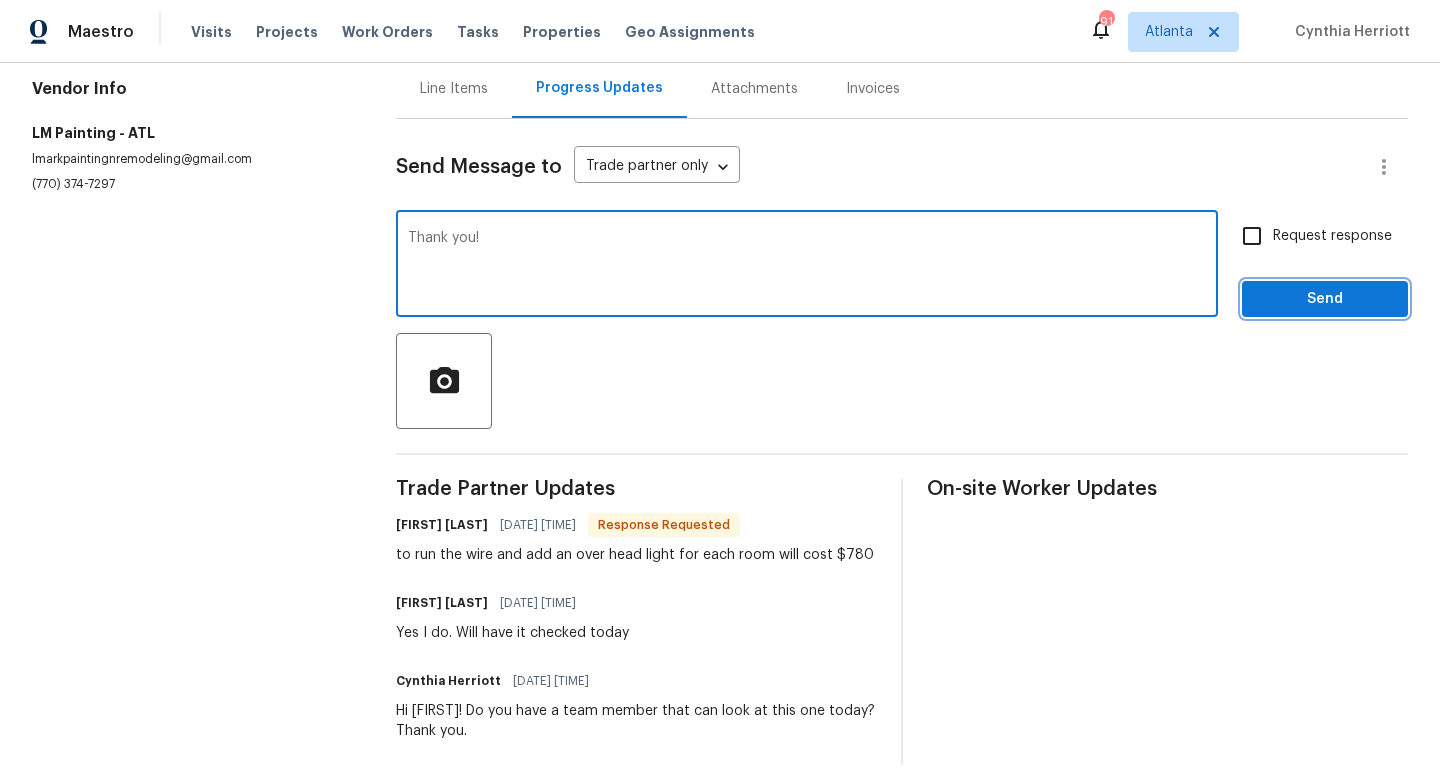 click on "Send" at bounding box center (1325, 299) 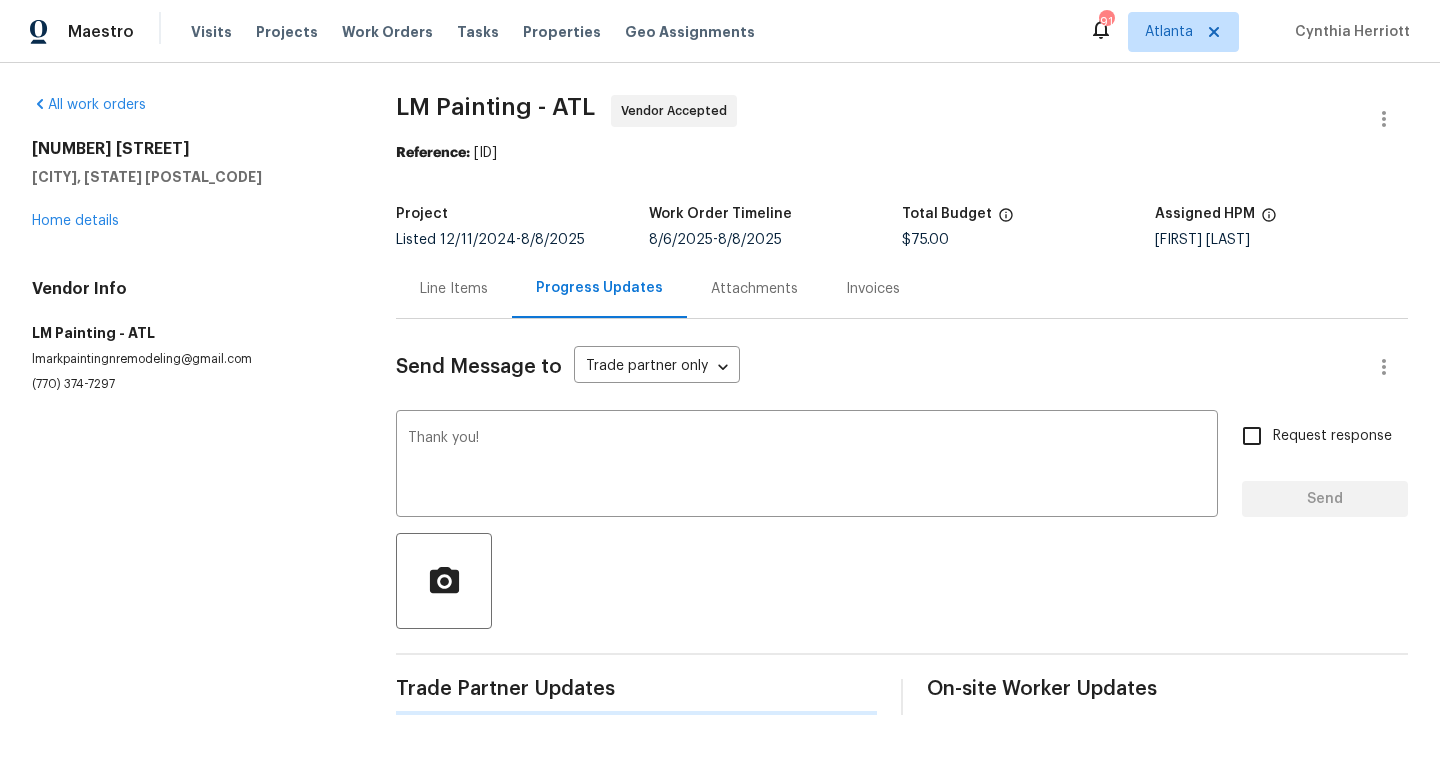 scroll, scrollTop: 0, scrollLeft: 0, axis: both 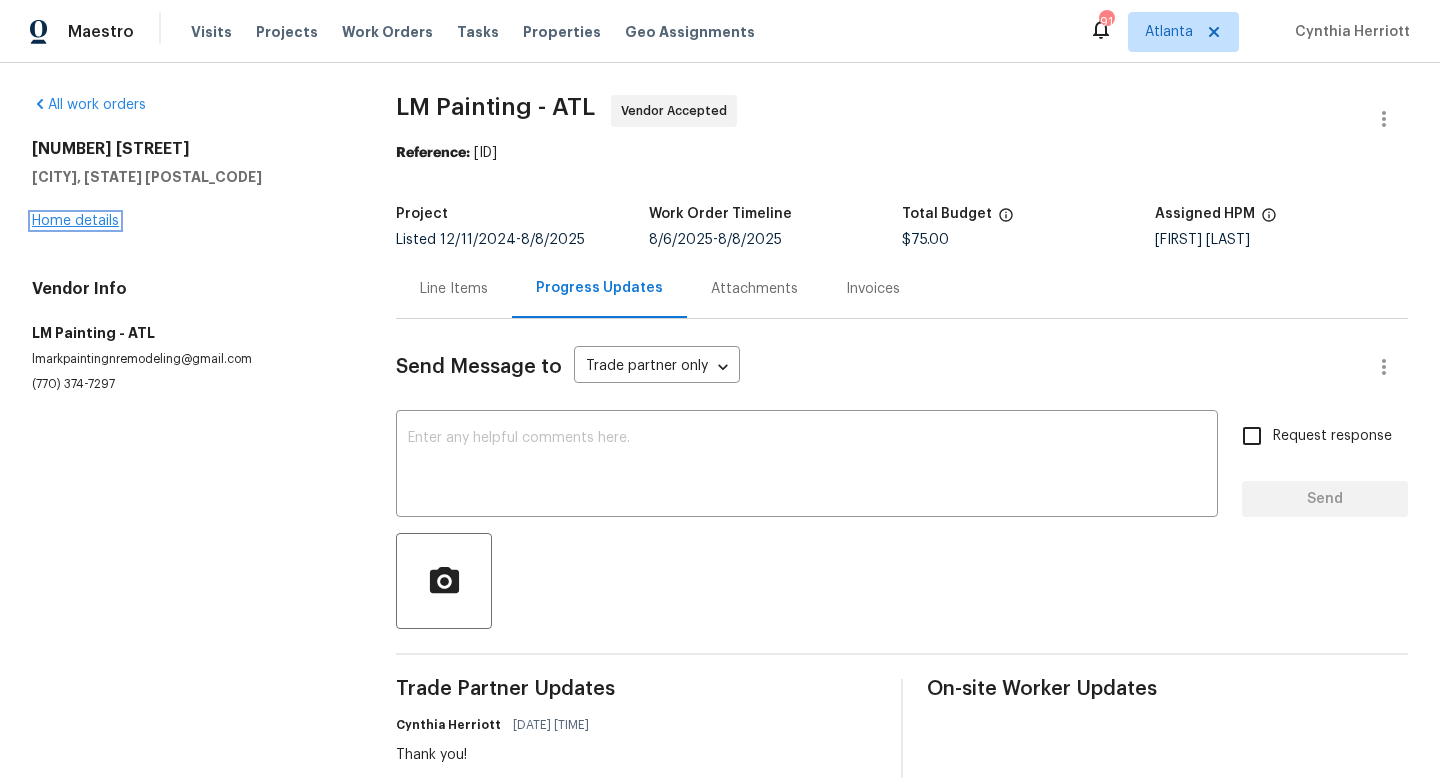 click on "Home details" at bounding box center [75, 221] 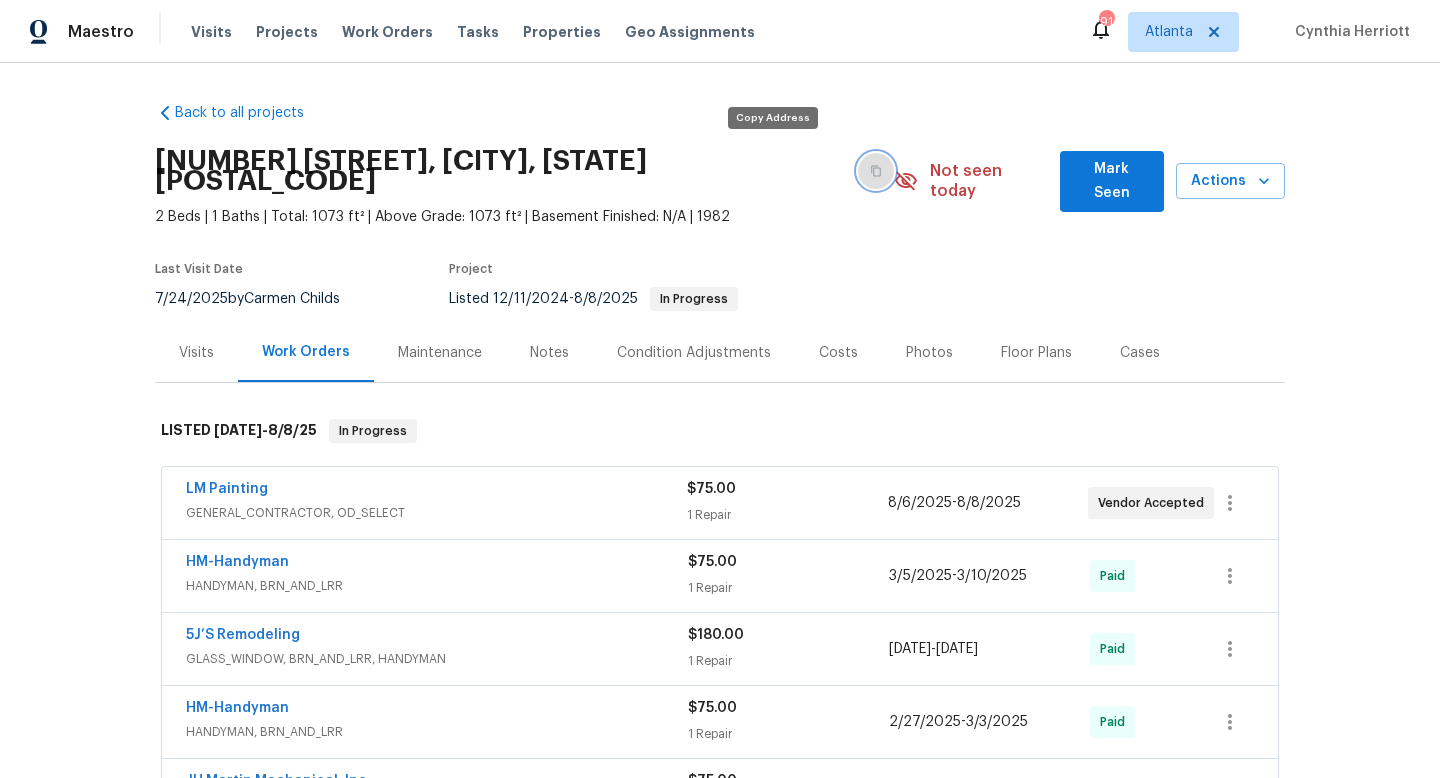 click 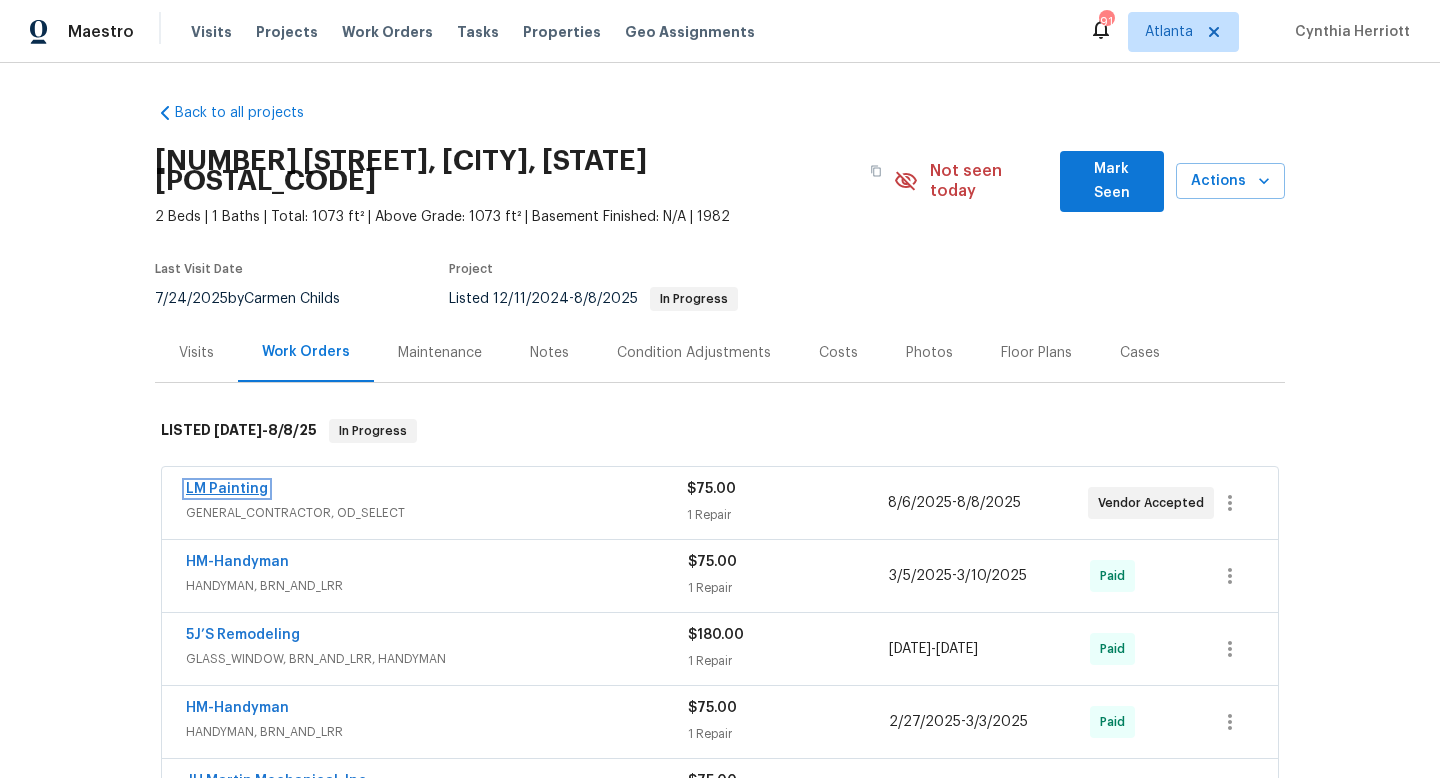 click on "LM Painting" at bounding box center [227, 489] 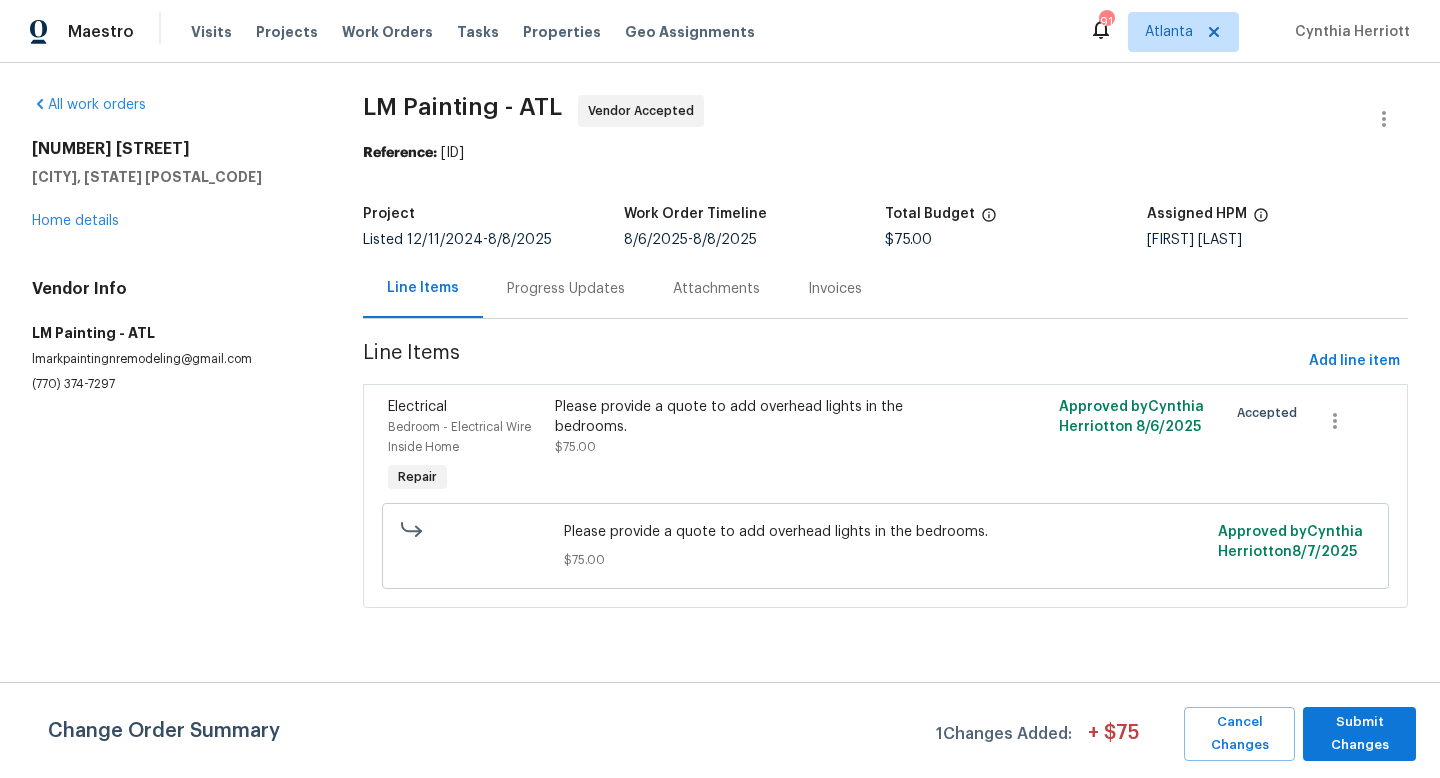 click on "Progress Updates" at bounding box center [566, 289] 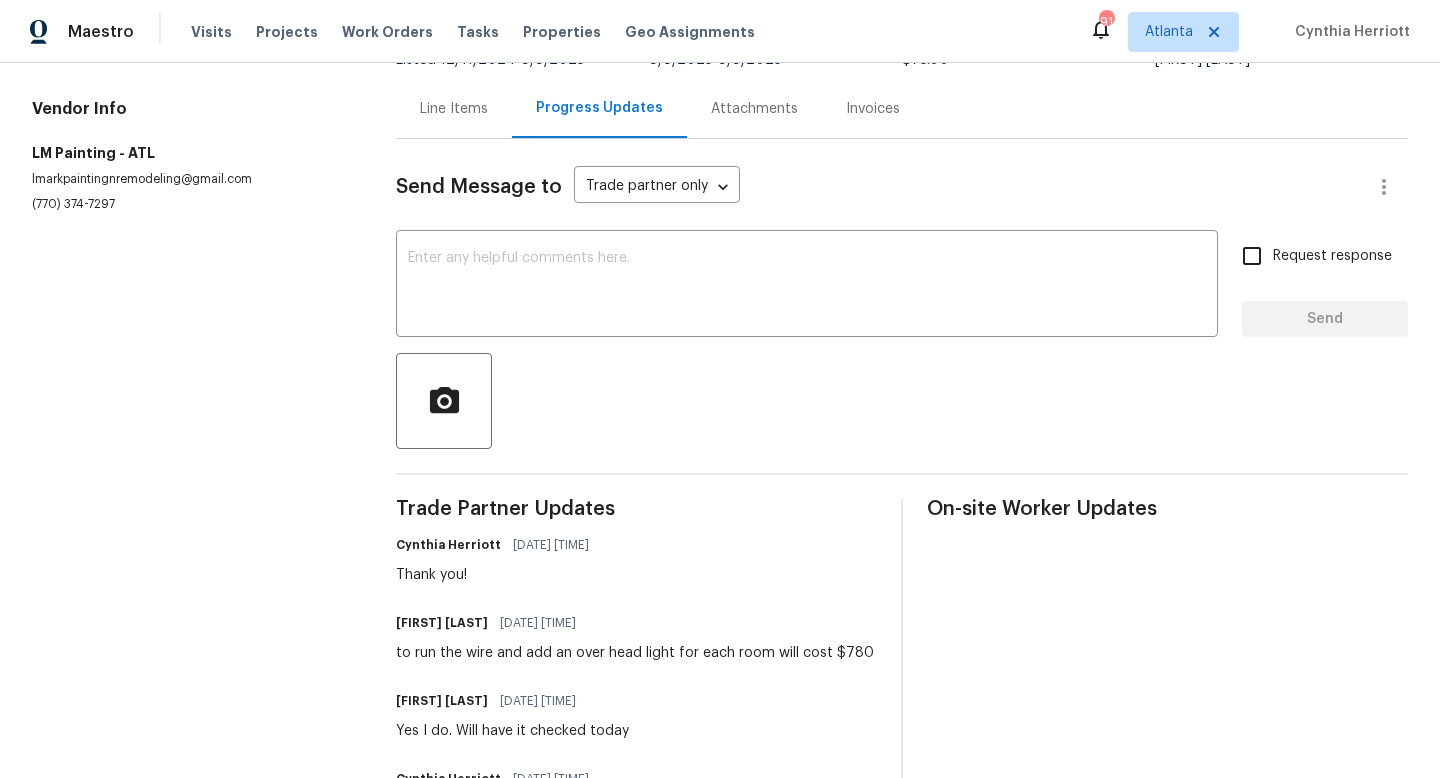 scroll, scrollTop: 187, scrollLeft: 0, axis: vertical 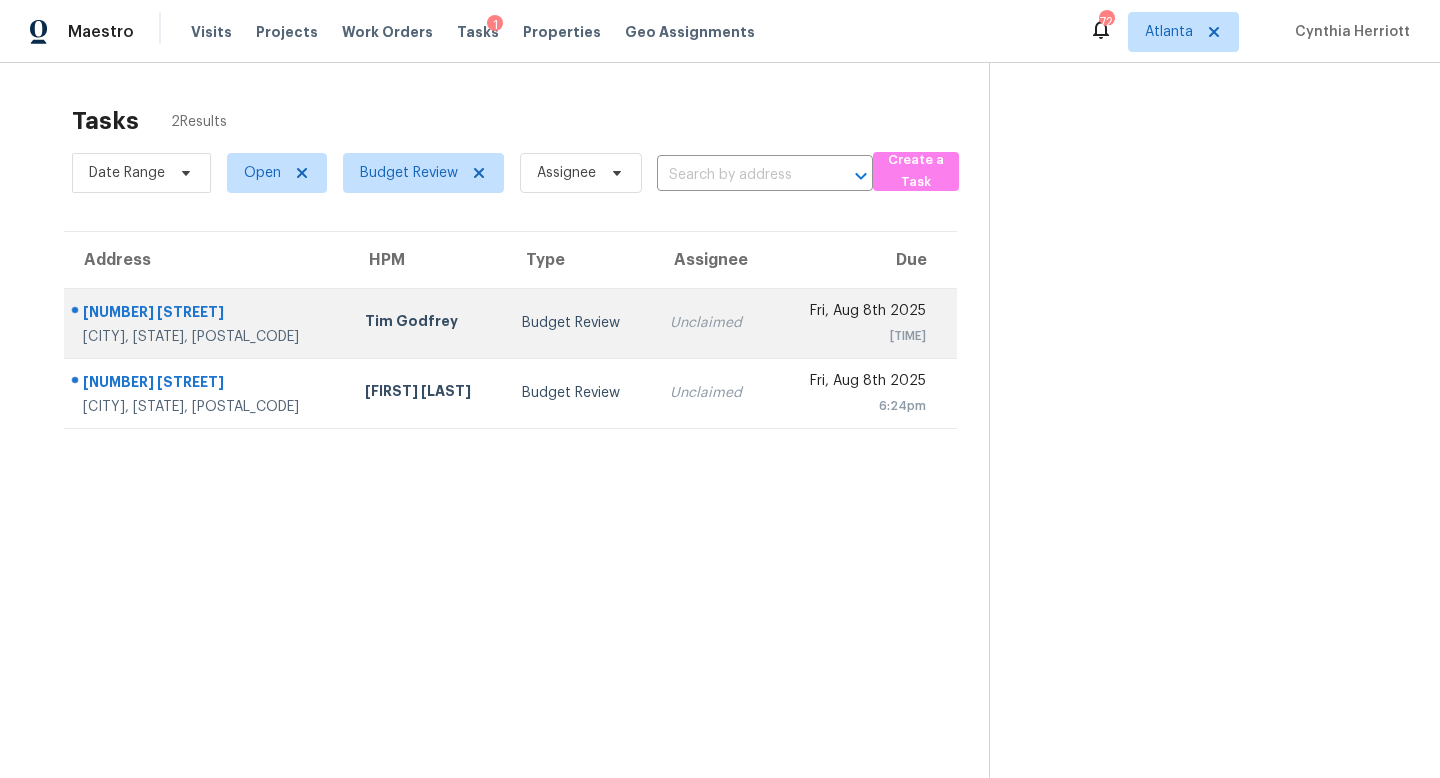 click on "Tim Godfrey" at bounding box center (427, 323) 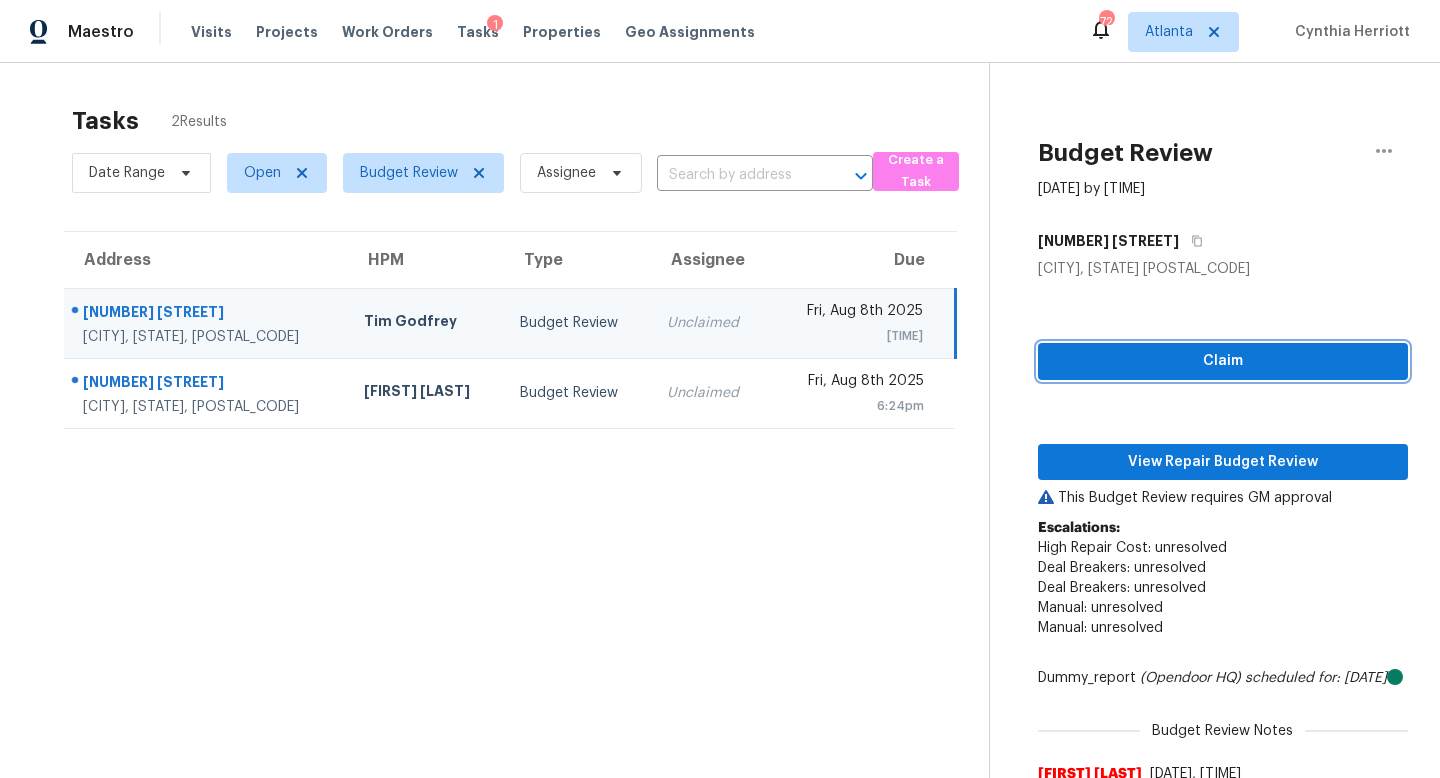click on "Claim" at bounding box center [1223, 361] 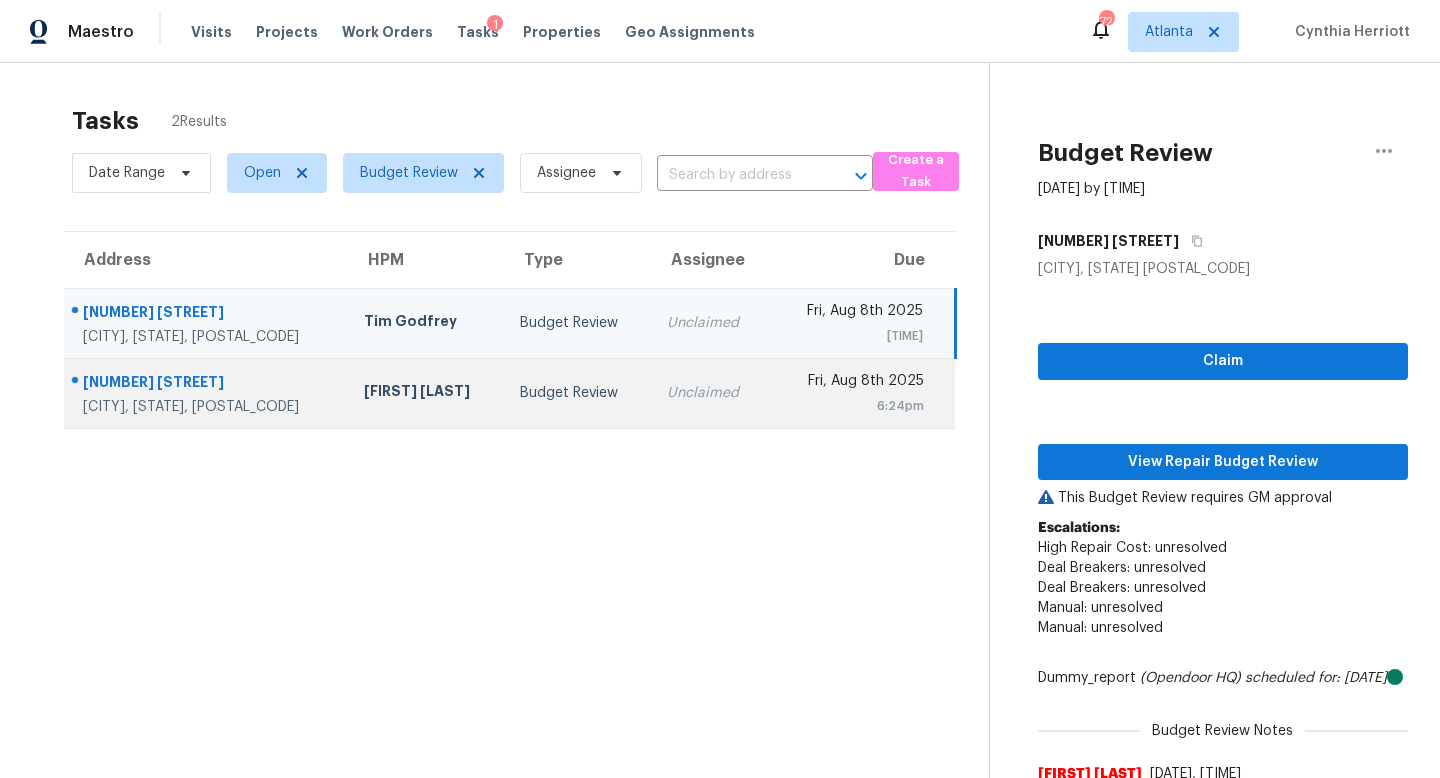 click on "Budget Review" at bounding box center (577, 393) 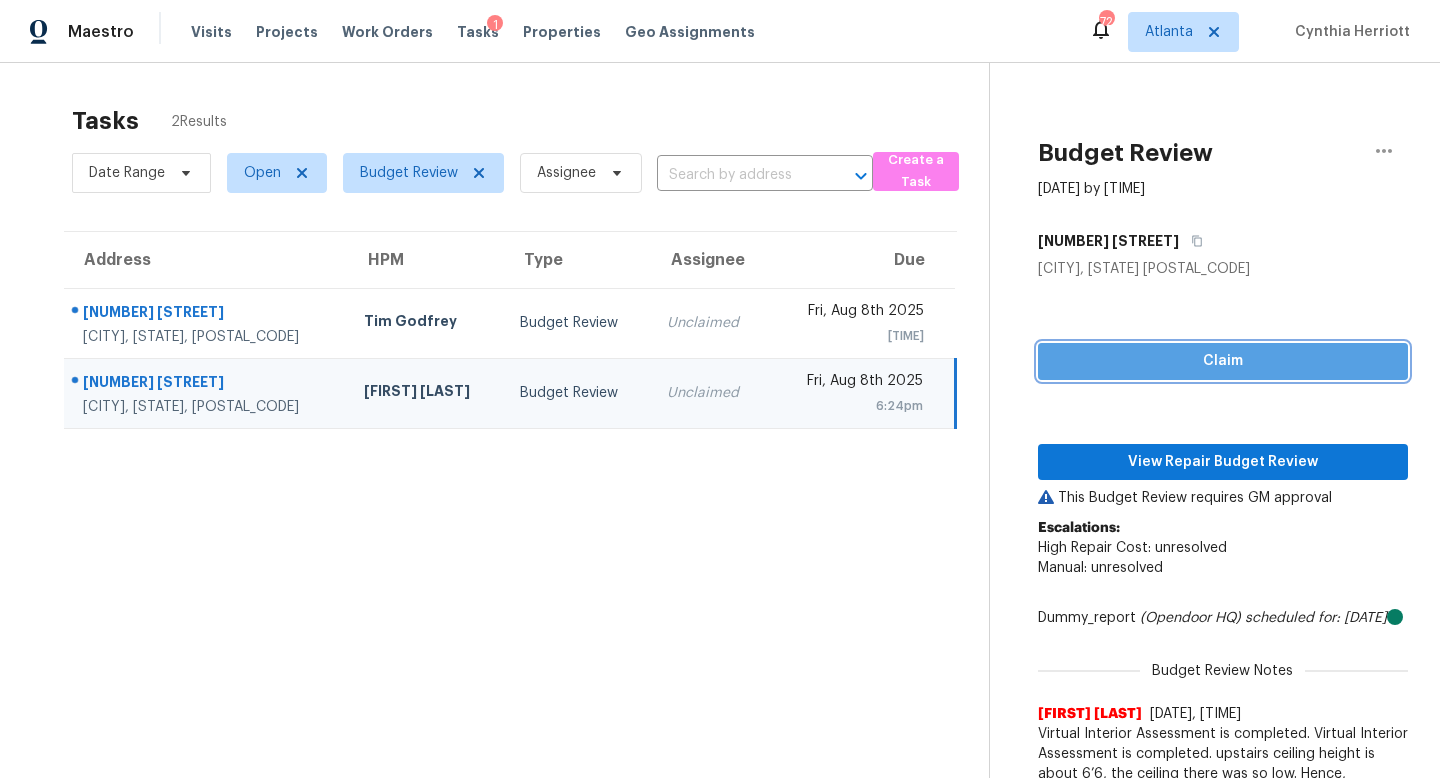 click on "Claim" at bounding box center [1223, 361] 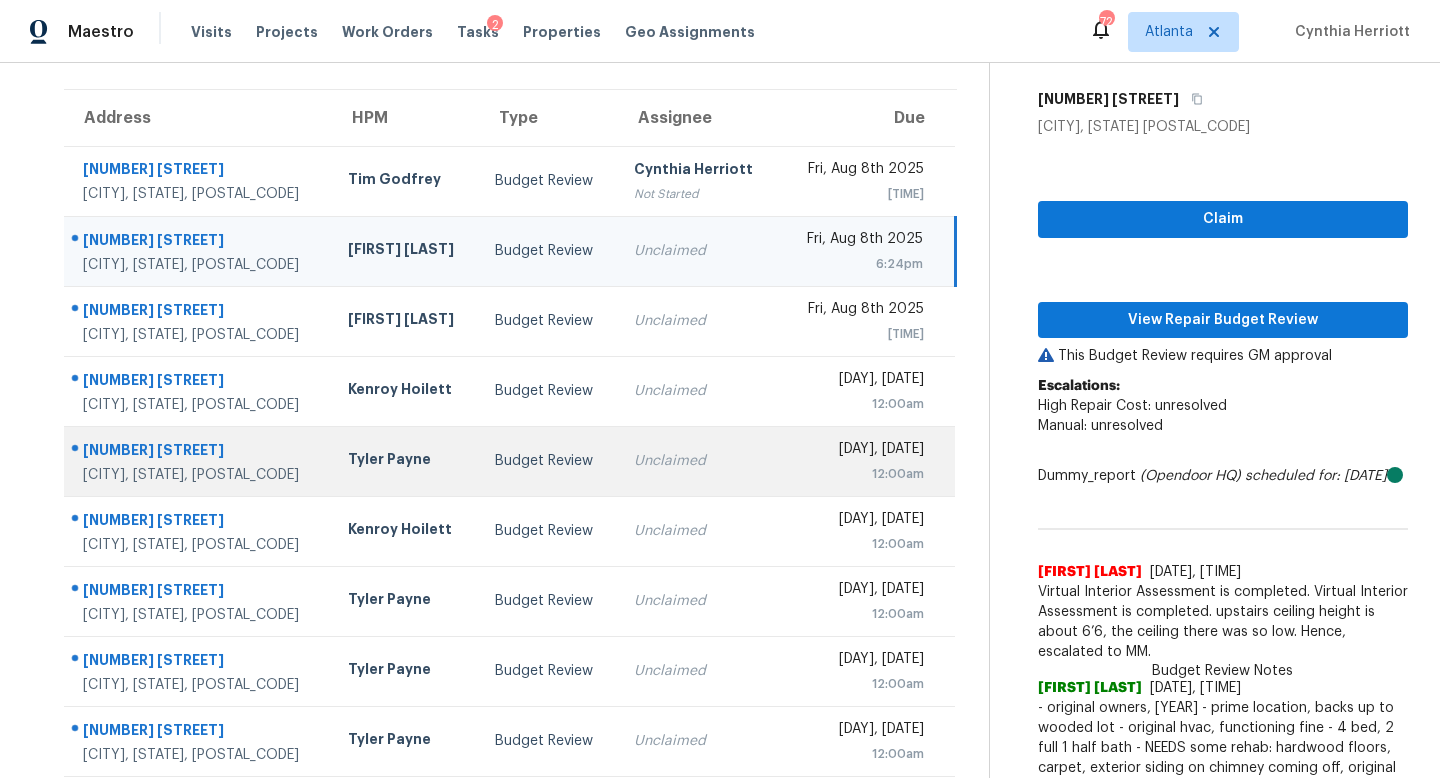 scroll, scrollTop: 138, scrollLeft: 0, axis: vertical 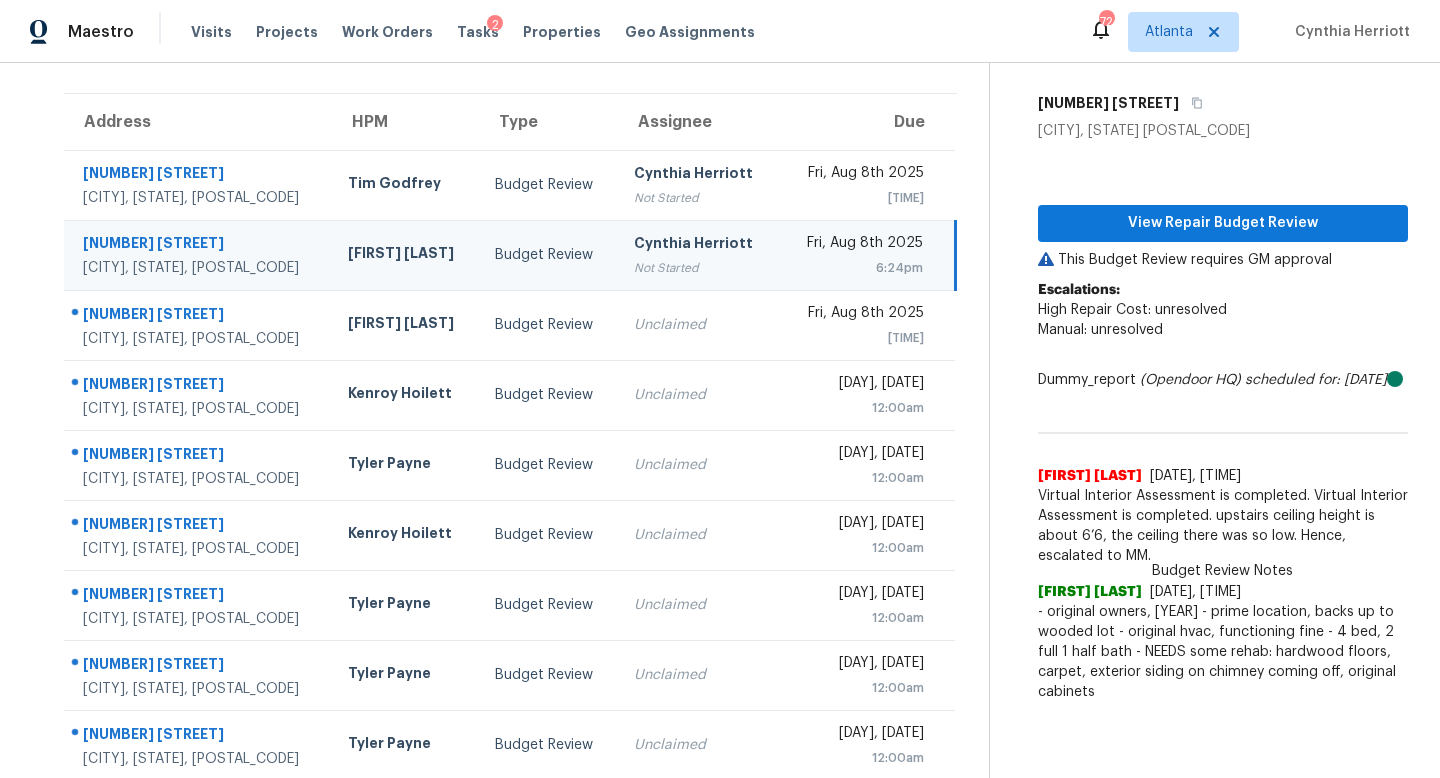 click on "Not Started" at bounding box center [698, 268] 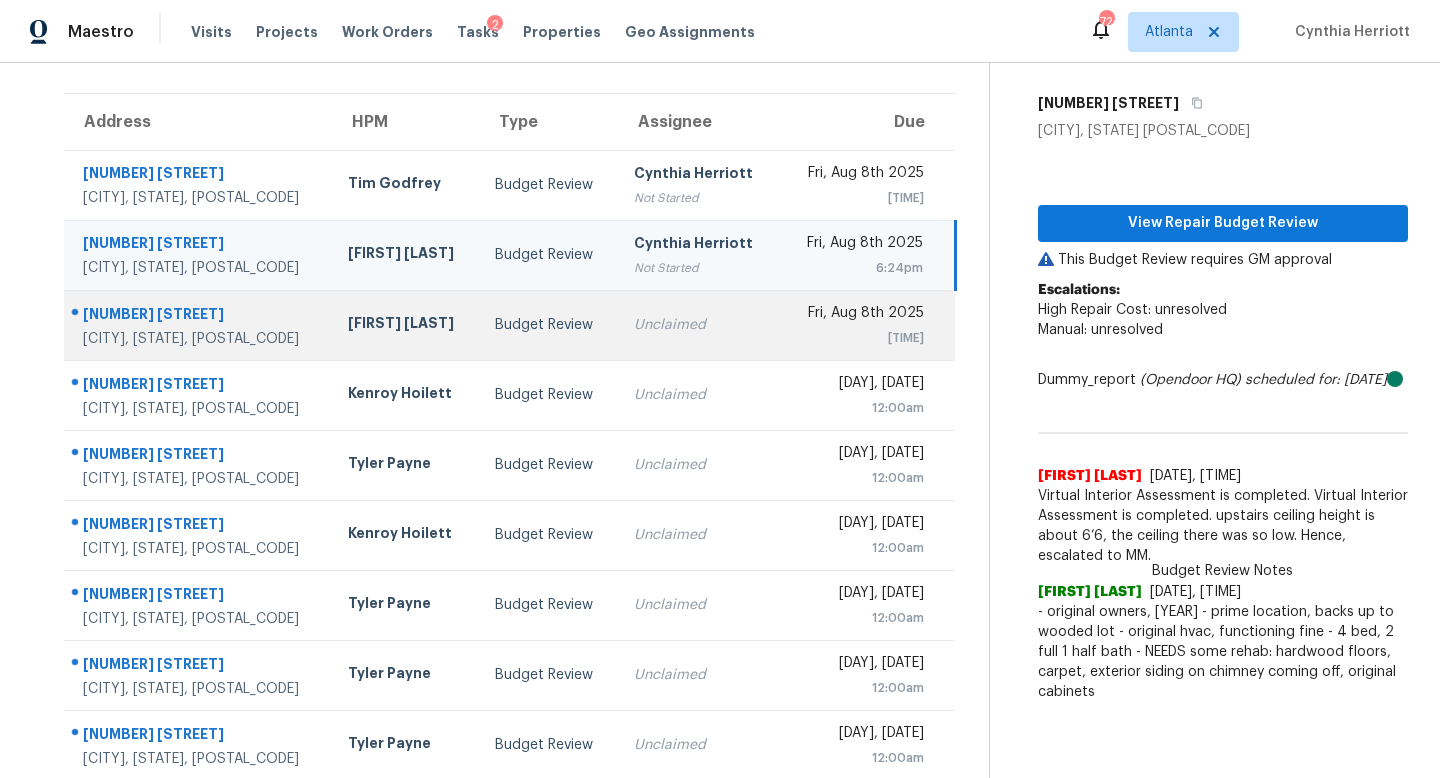 click on "Unclaimed" at bounding box center (698, 325) 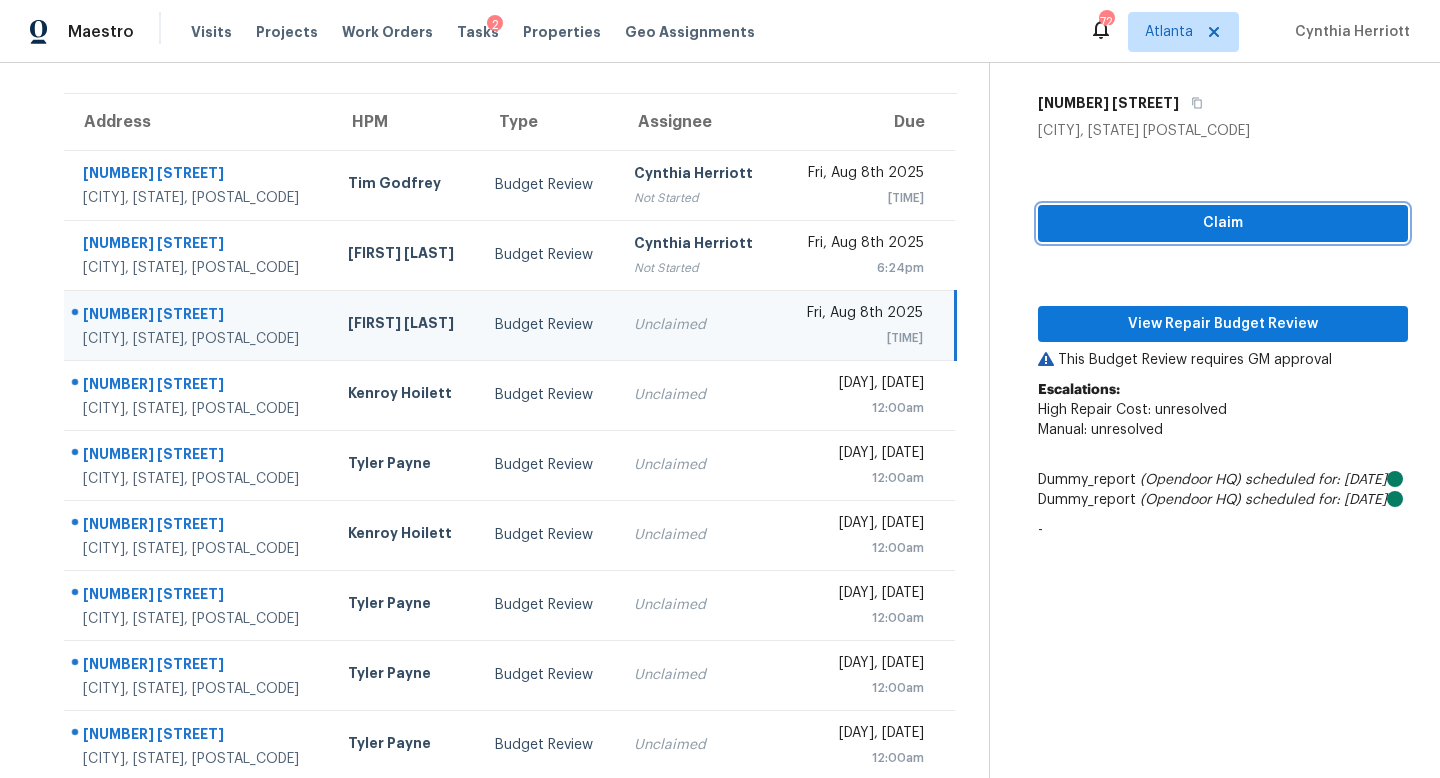 click on "Claim" at bounding box center (1223, 223) 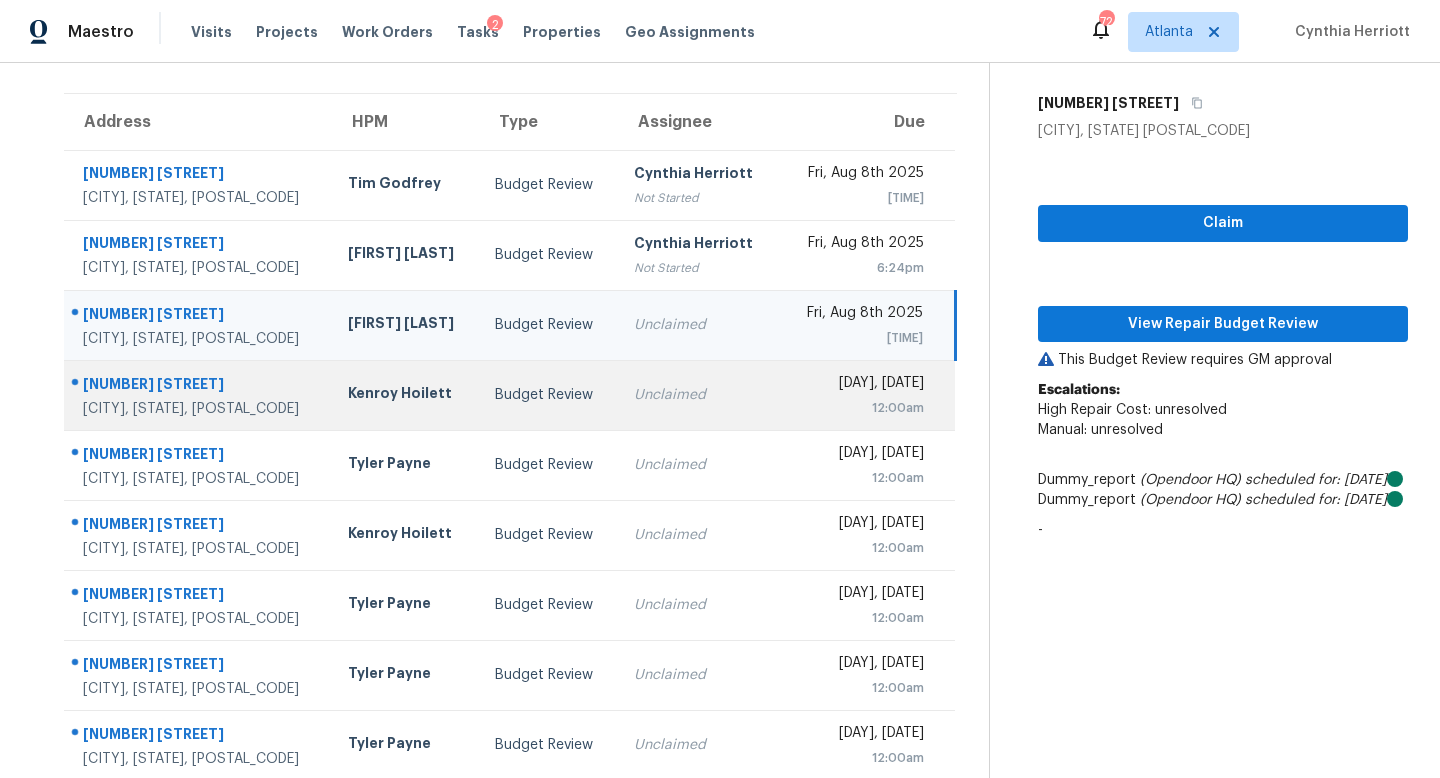click on "Unclaimed" at bounding box center [698, 395] 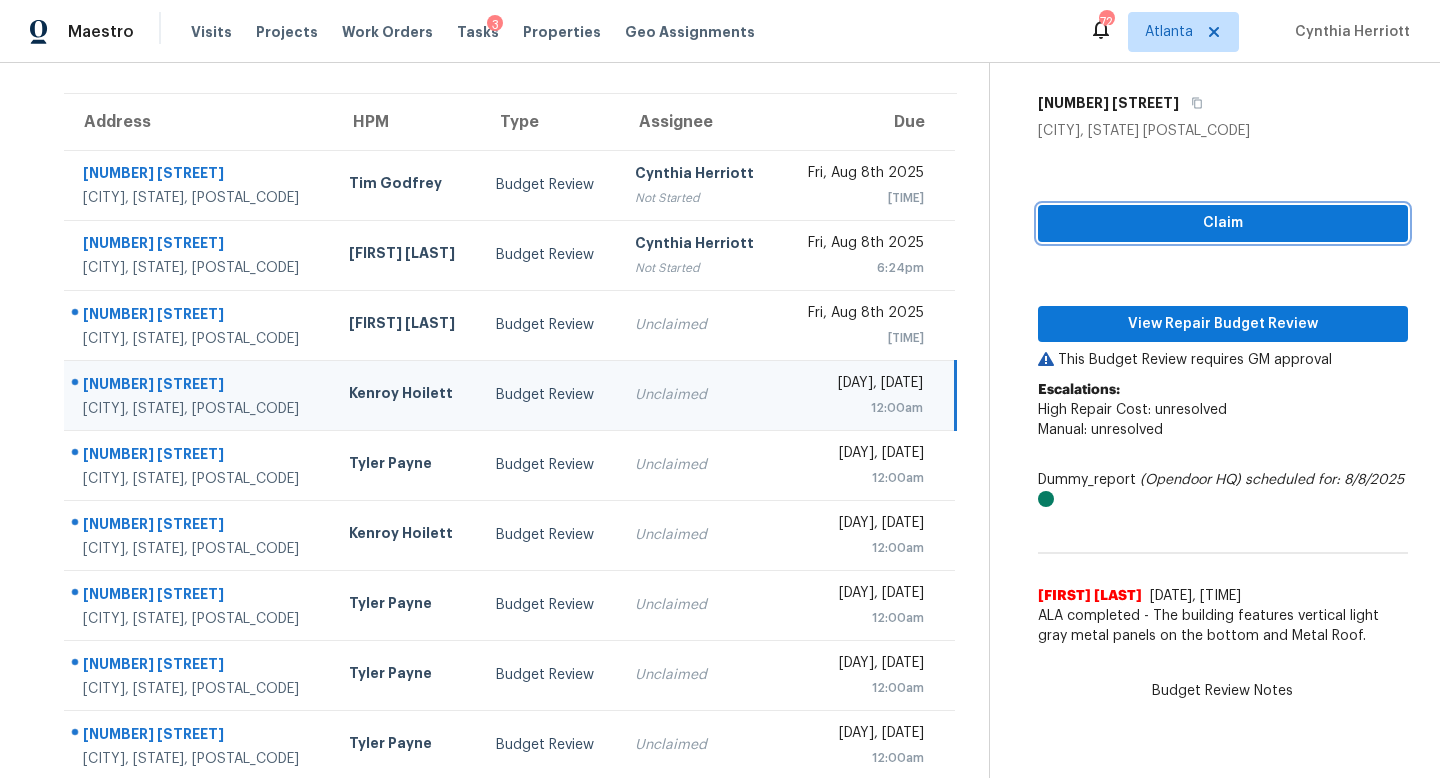 click on "Claim" at bounding box center (1223, 223) 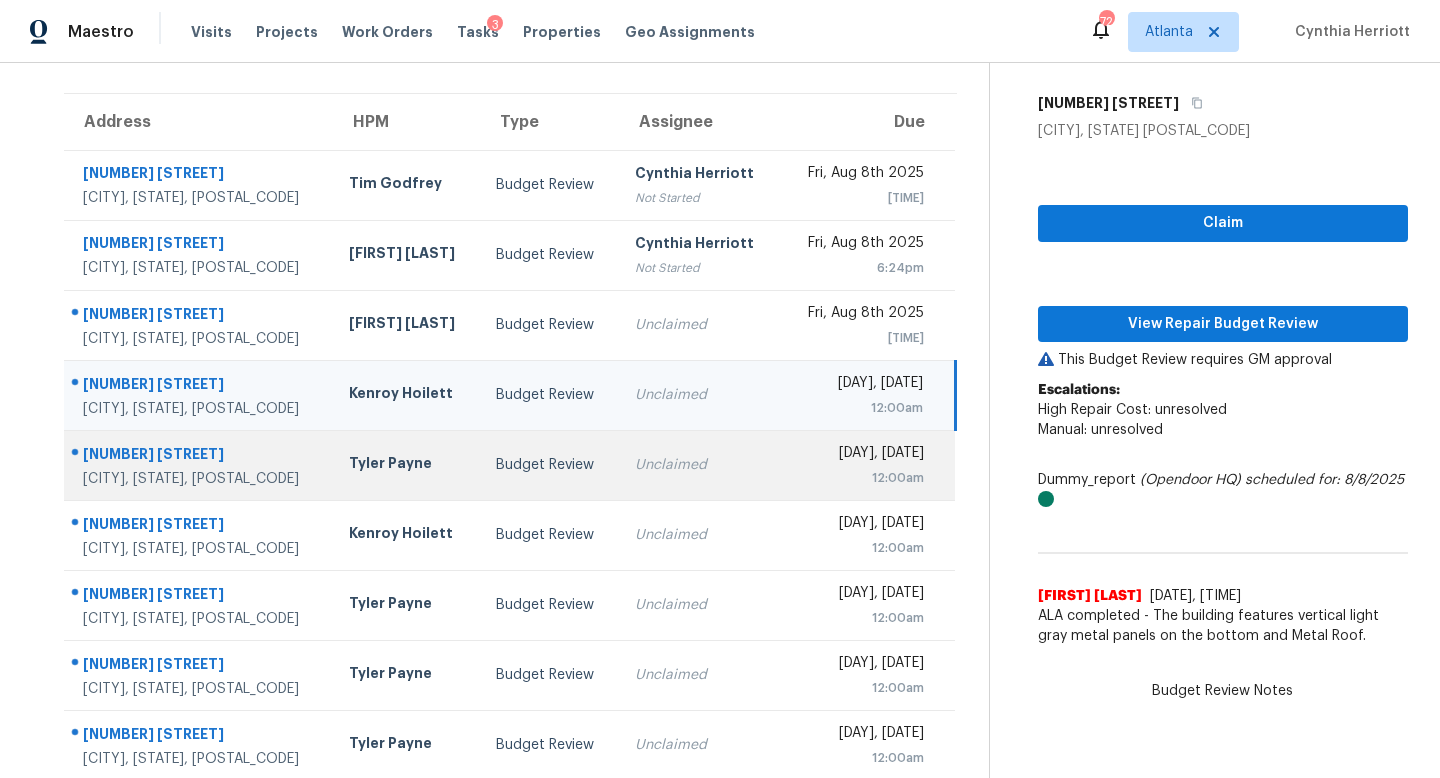 click on "Unclaimed" at bounding box center (700, 465) 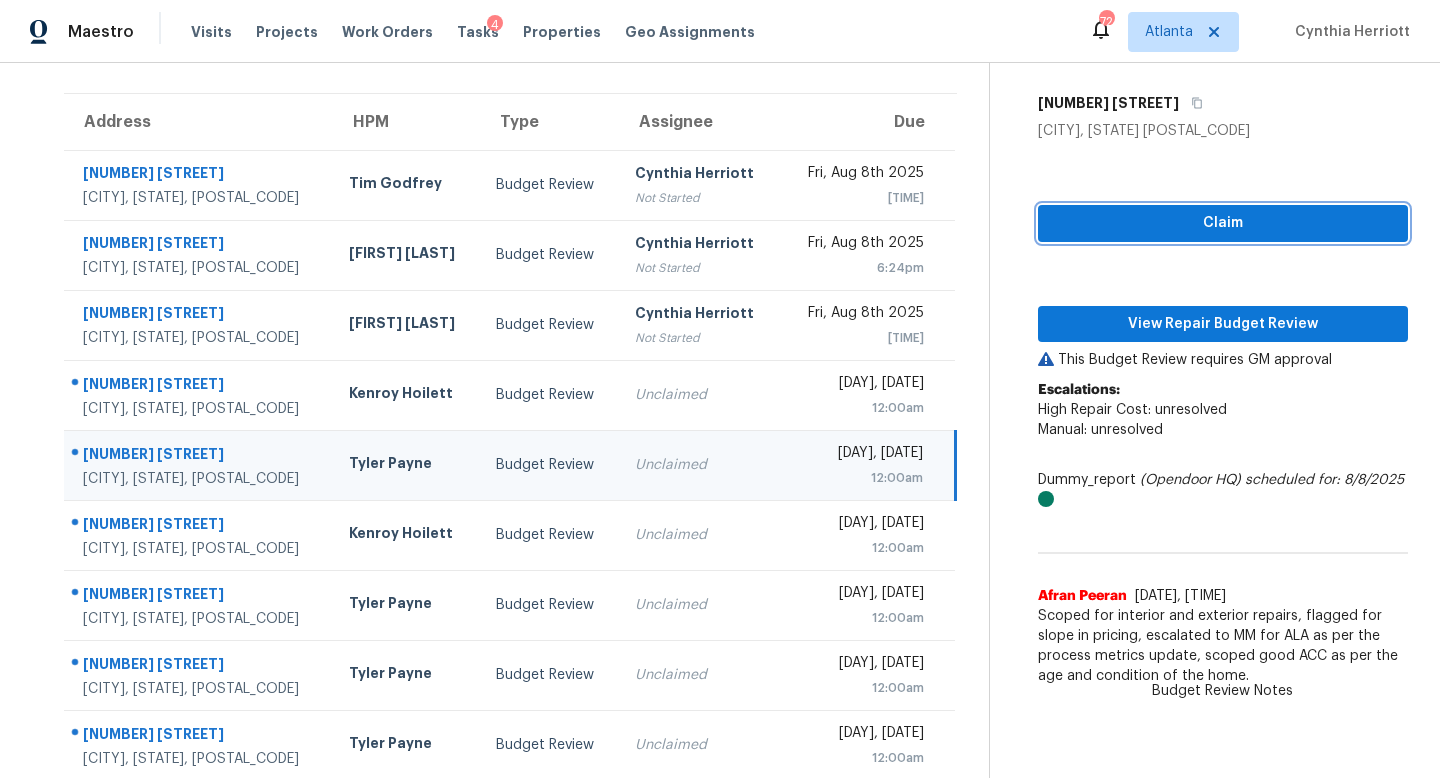 click on "Claim" at bounding box center [1223, 223] 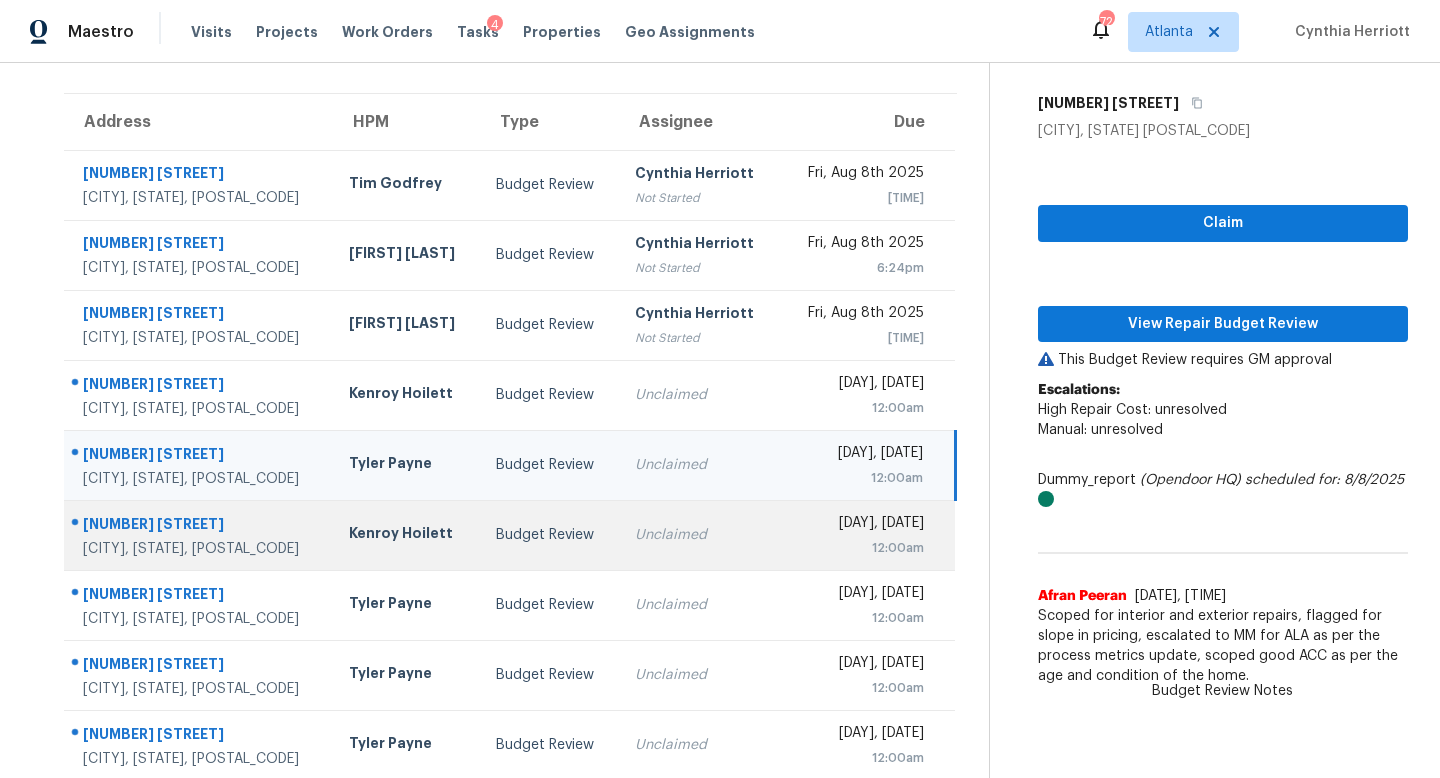 click on "Unclaimed" at bounding box center (700, 535) 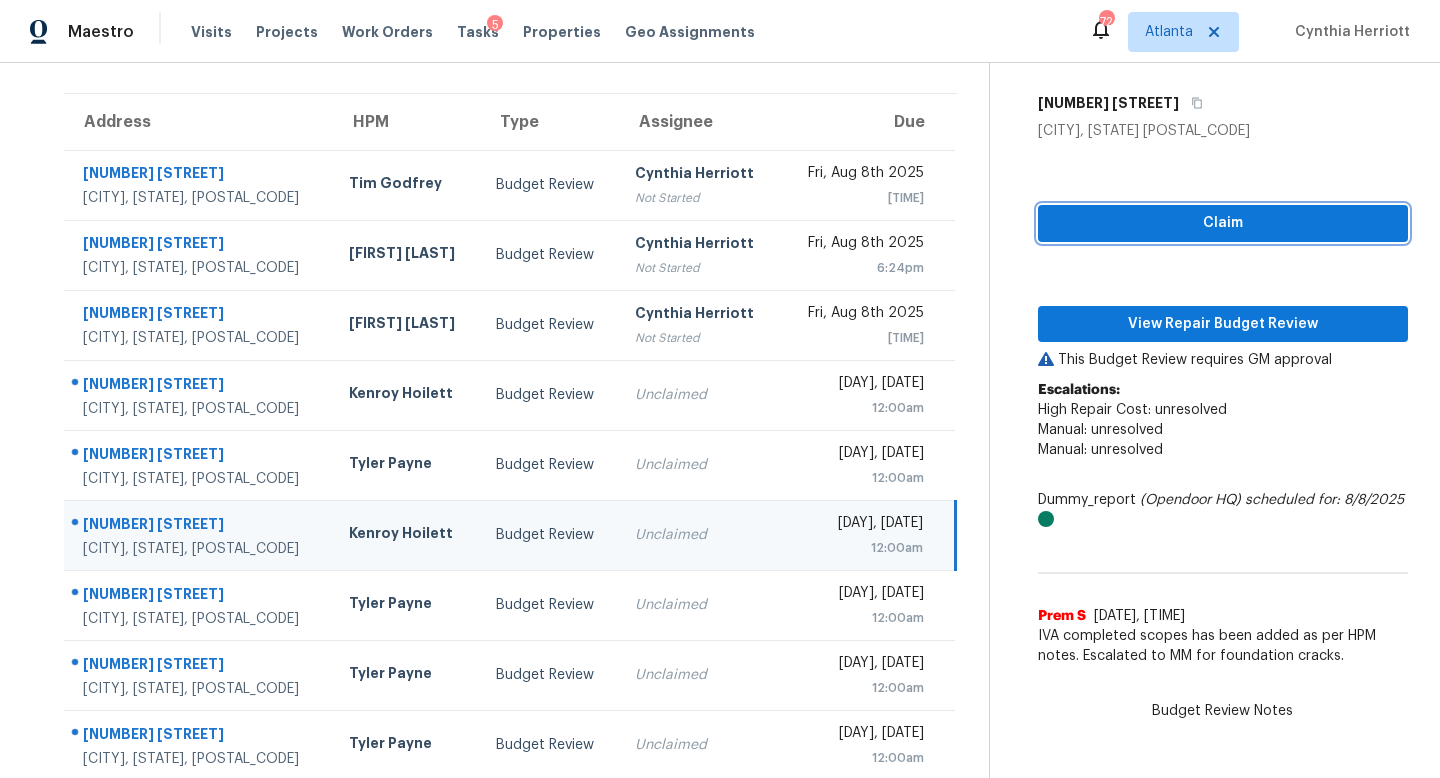 click on "Claim" at bounding box center (1223, 223) 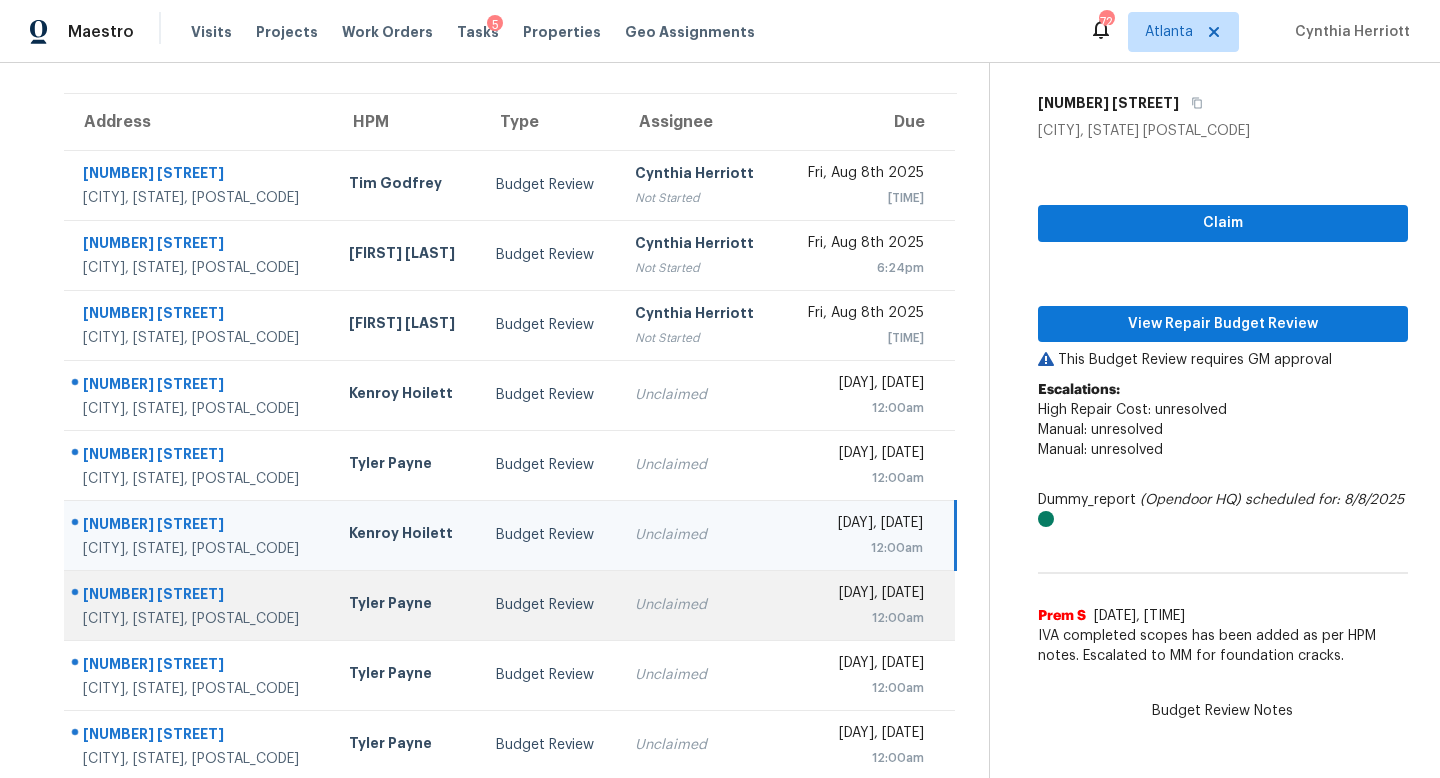 click on "Unclaimed" at bounding box center [700, 605] 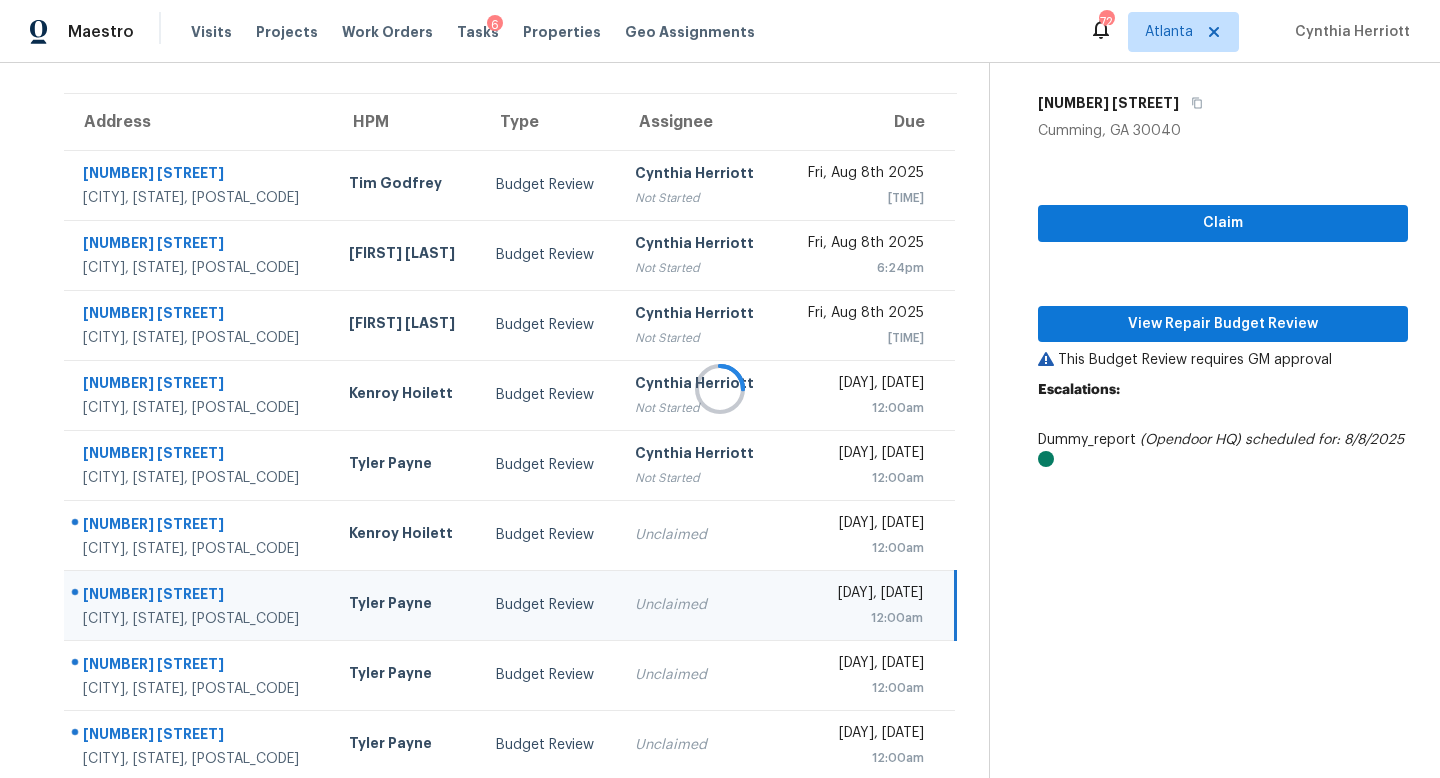 click at bounding box center [720, 389] 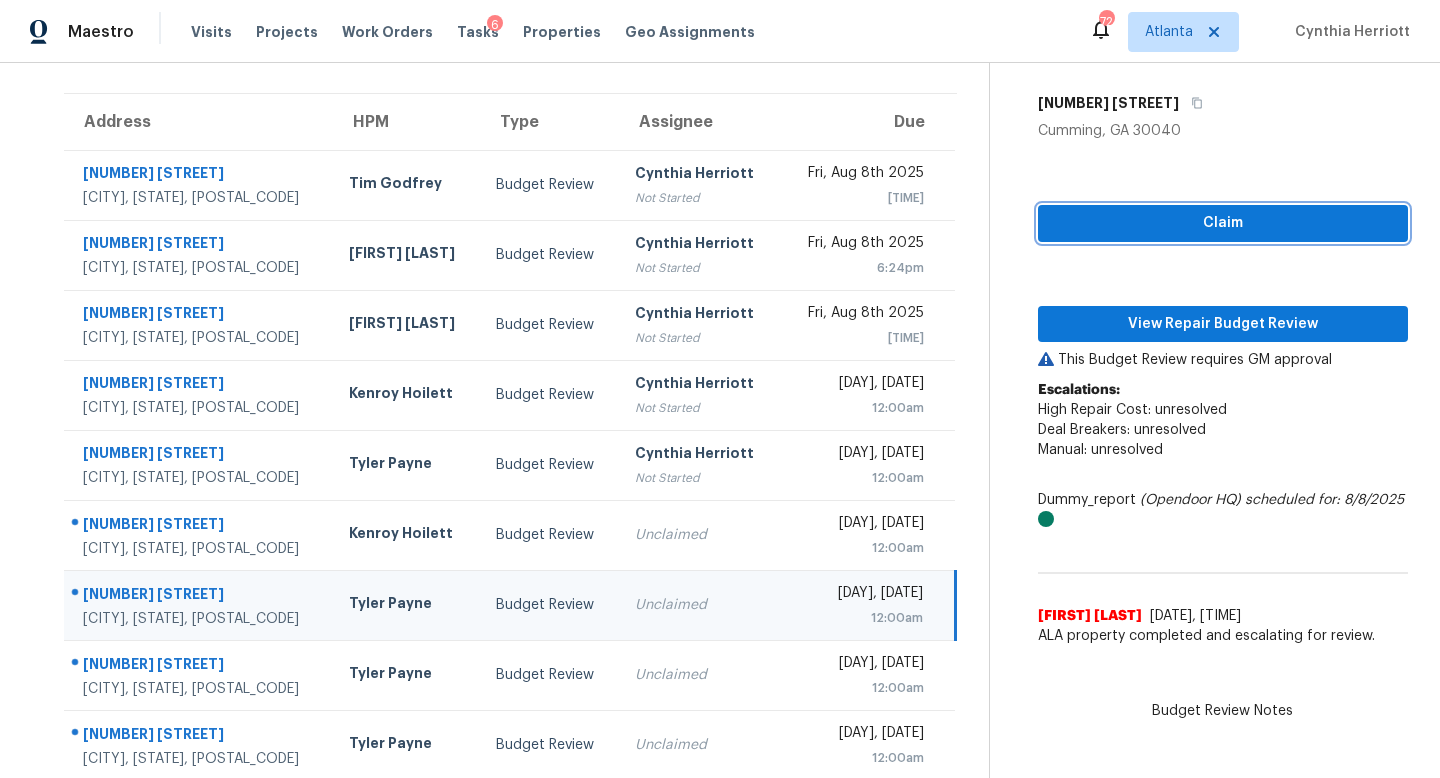 click on "Claim" at bounding box center (1223, 223) 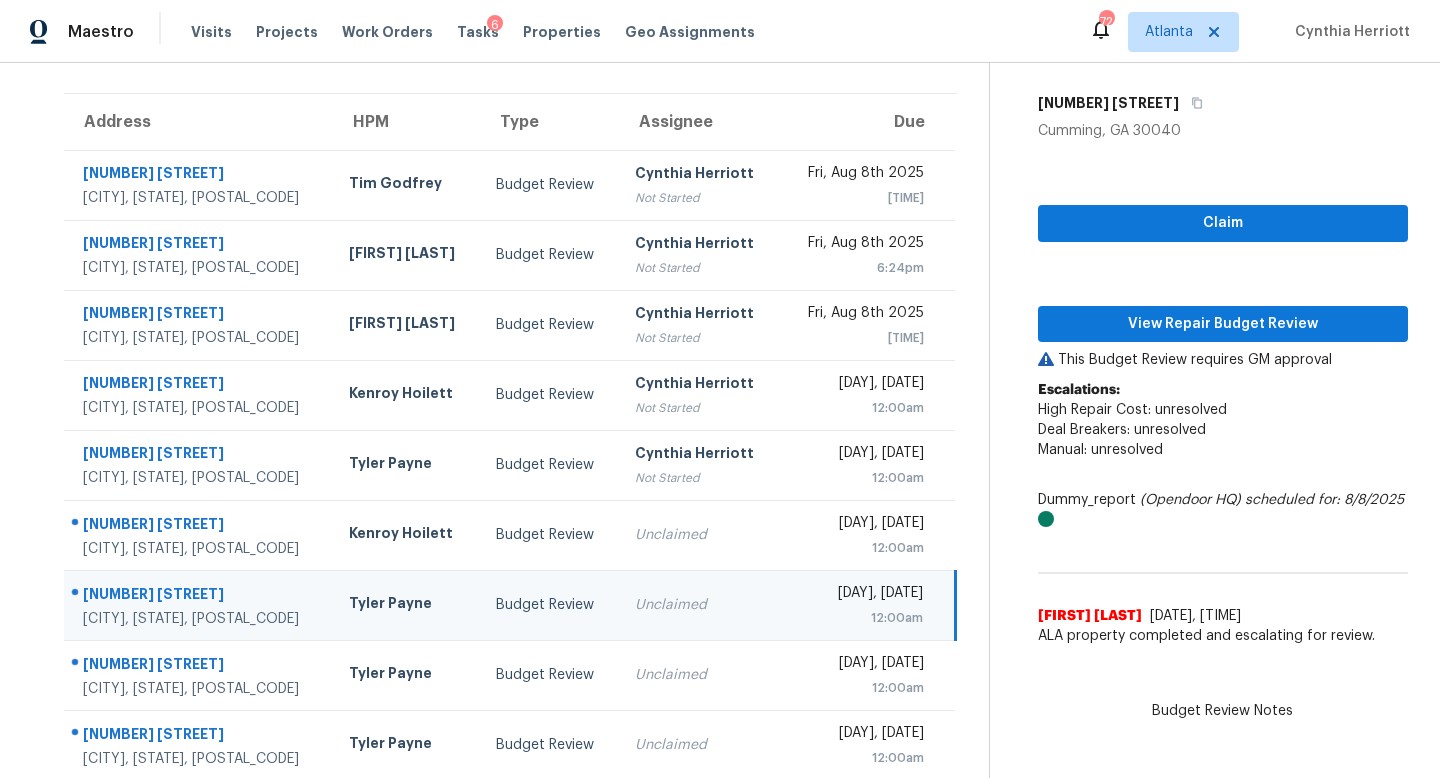 scroll, scrollTop: 226, scrollLeft: 0, axis: vertical 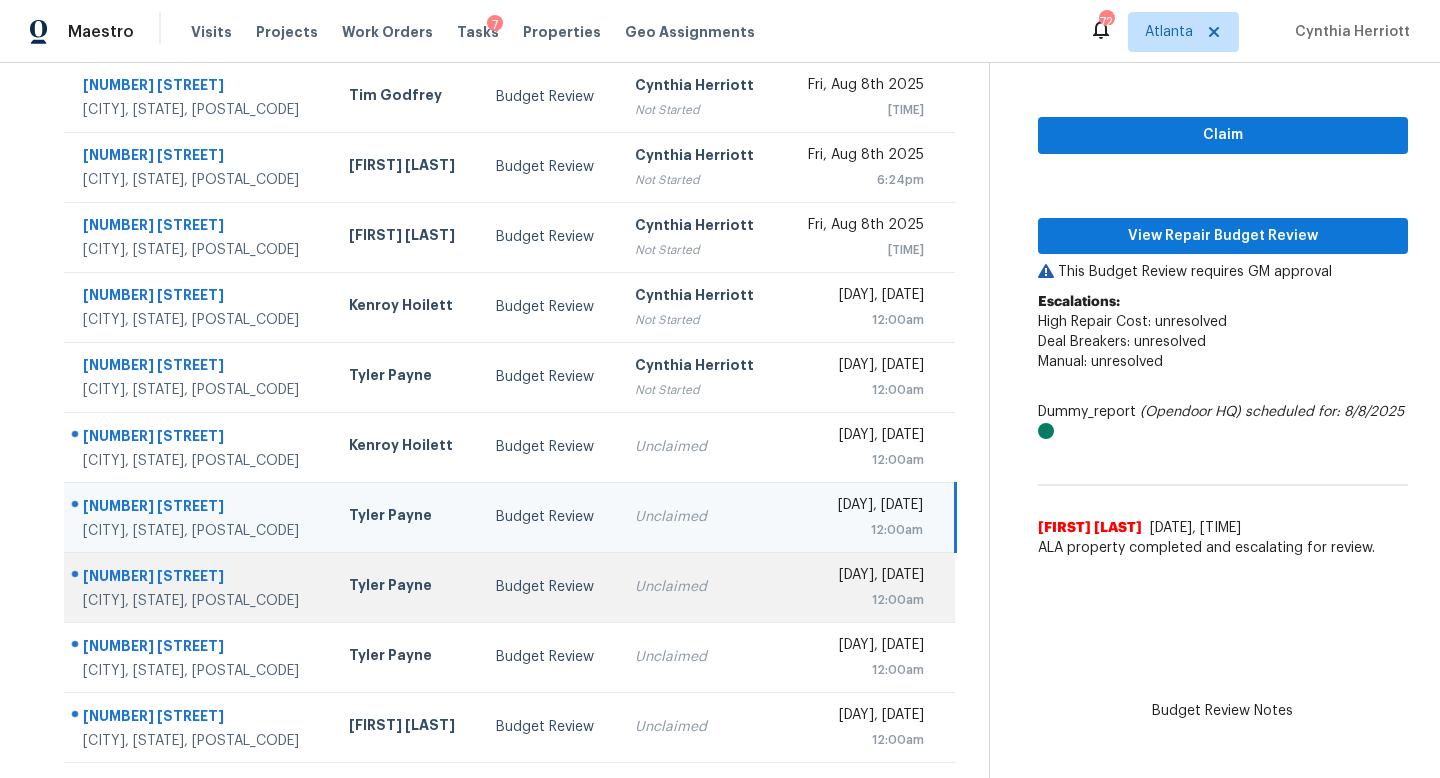 click on "Unclaimed" at bounding box center [700, 587] 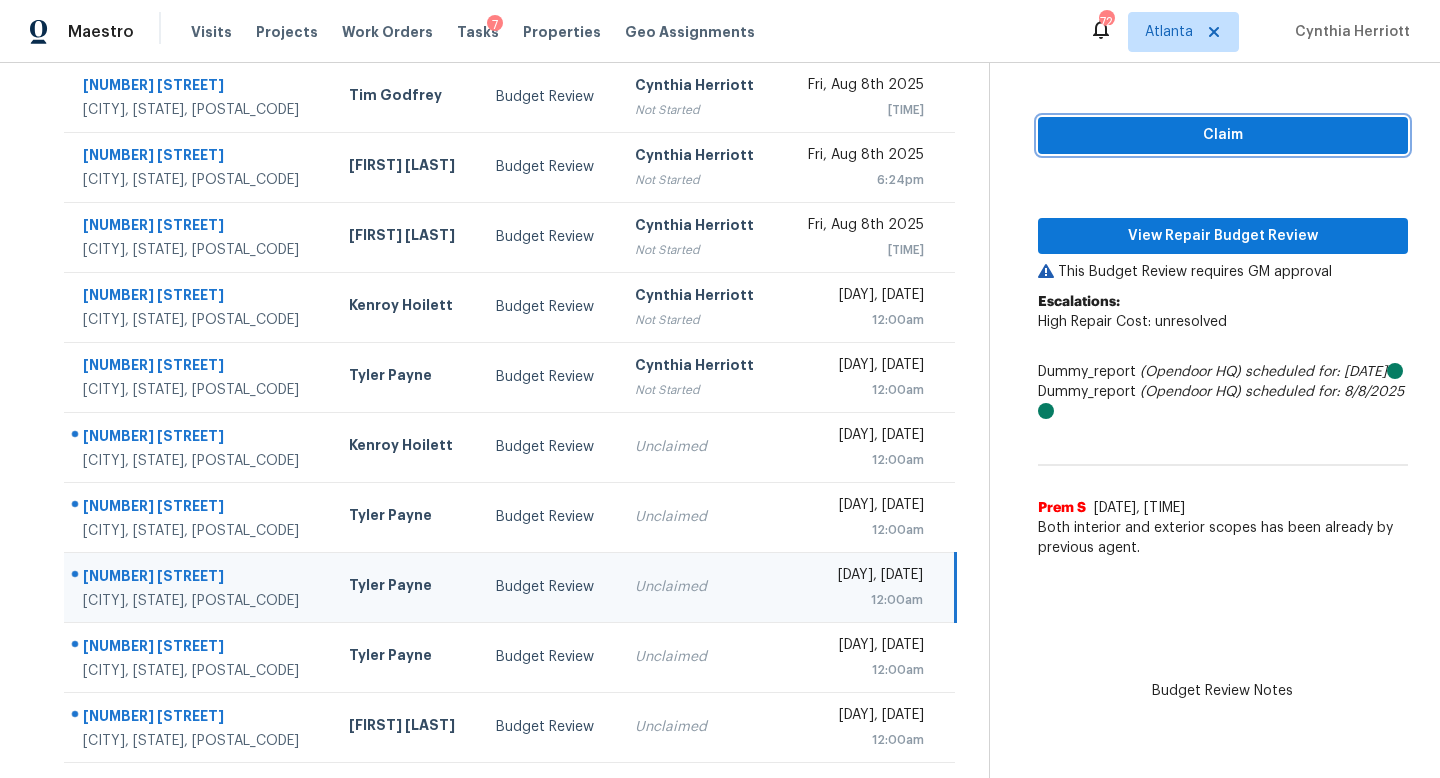 click on "Claim" at bounding box center [1223, 135] 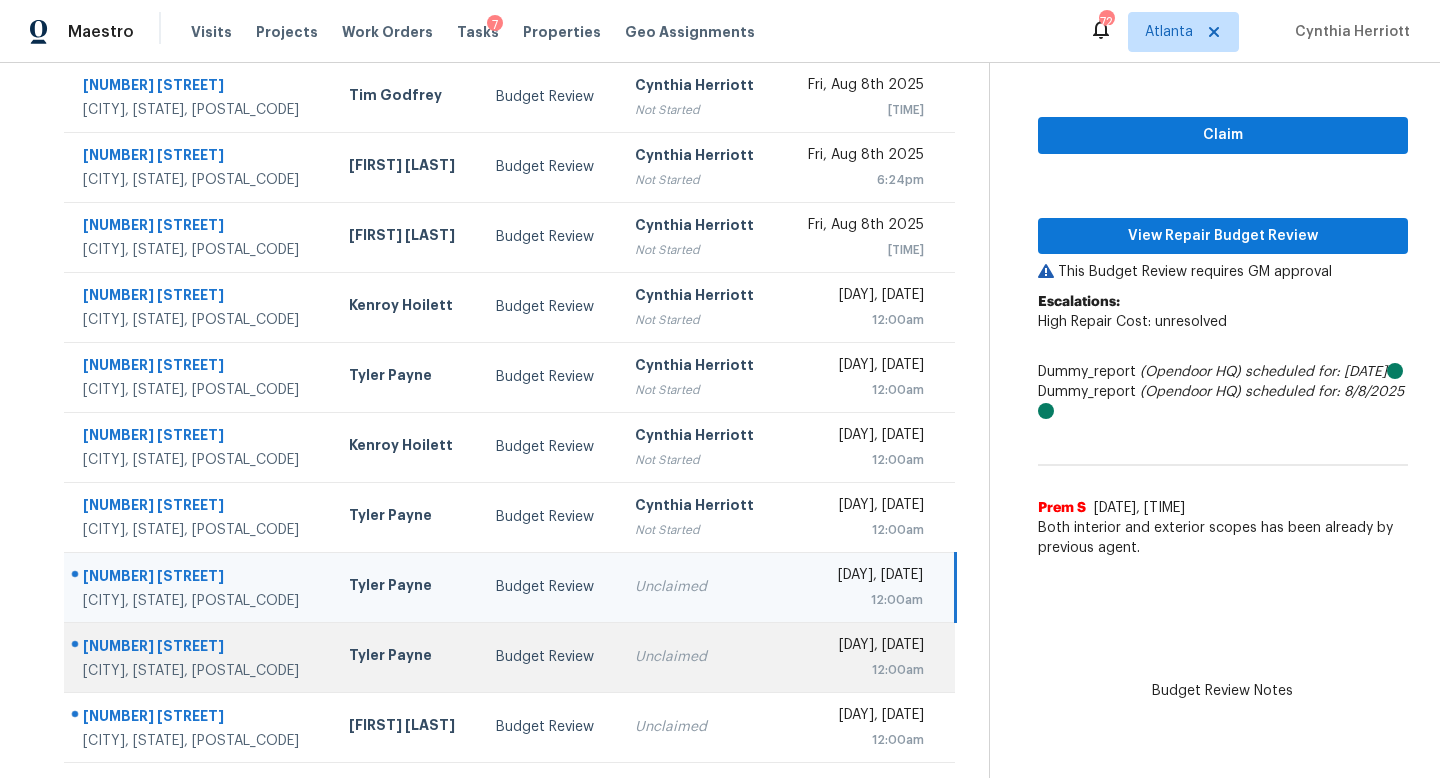 click on "Unclaimed" at bounding box center [700, 657] 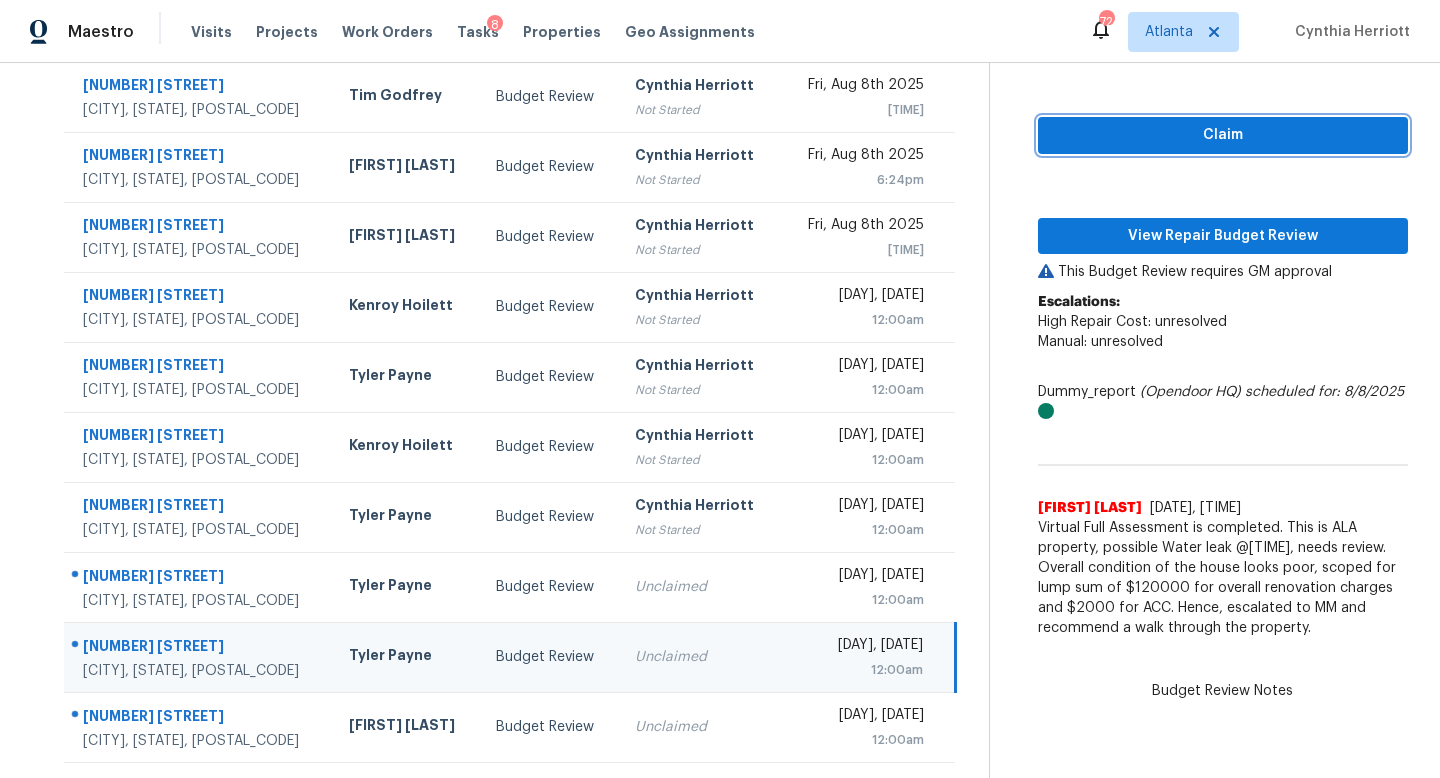click on "Claim" at bounding box center (1223, 135) 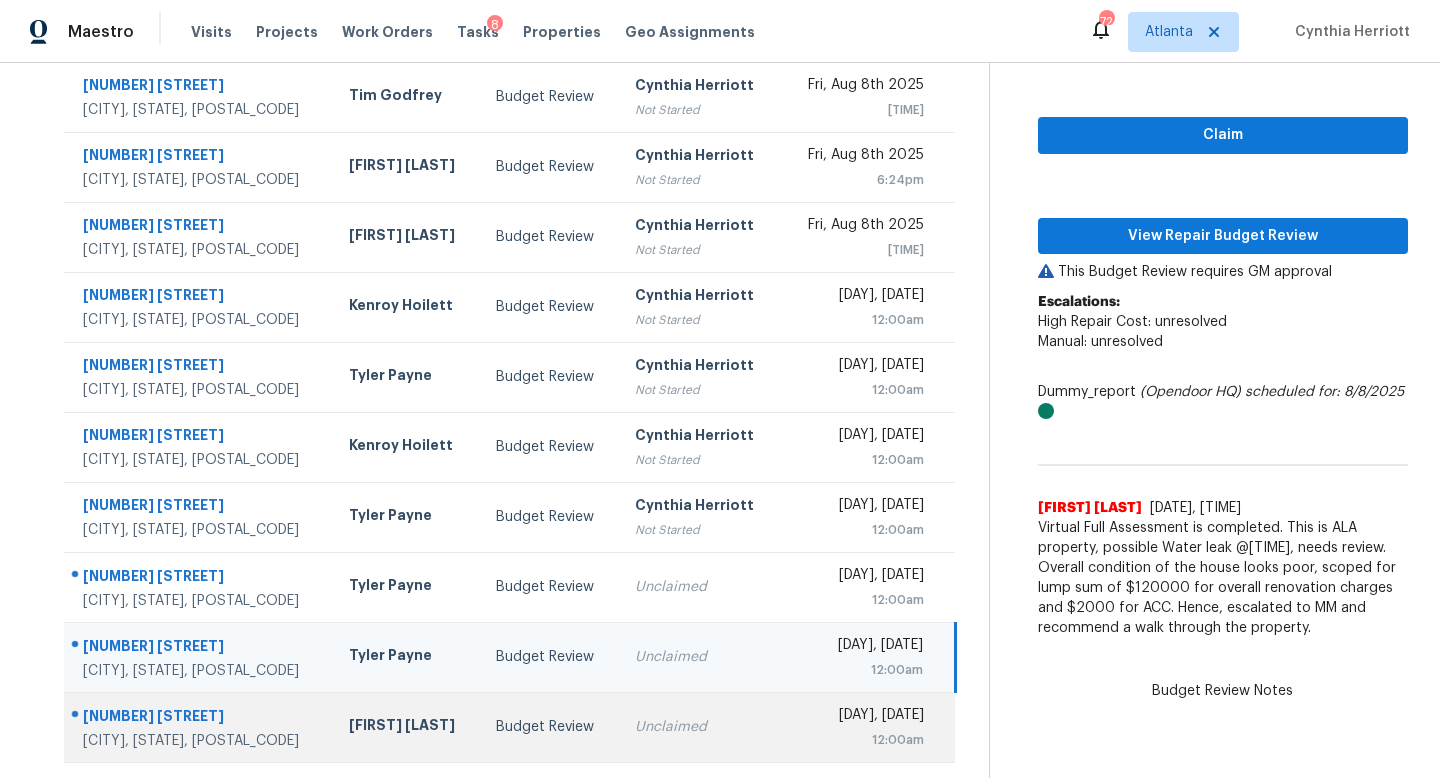 click on "Budget Review" at bounding box center (549, 727) 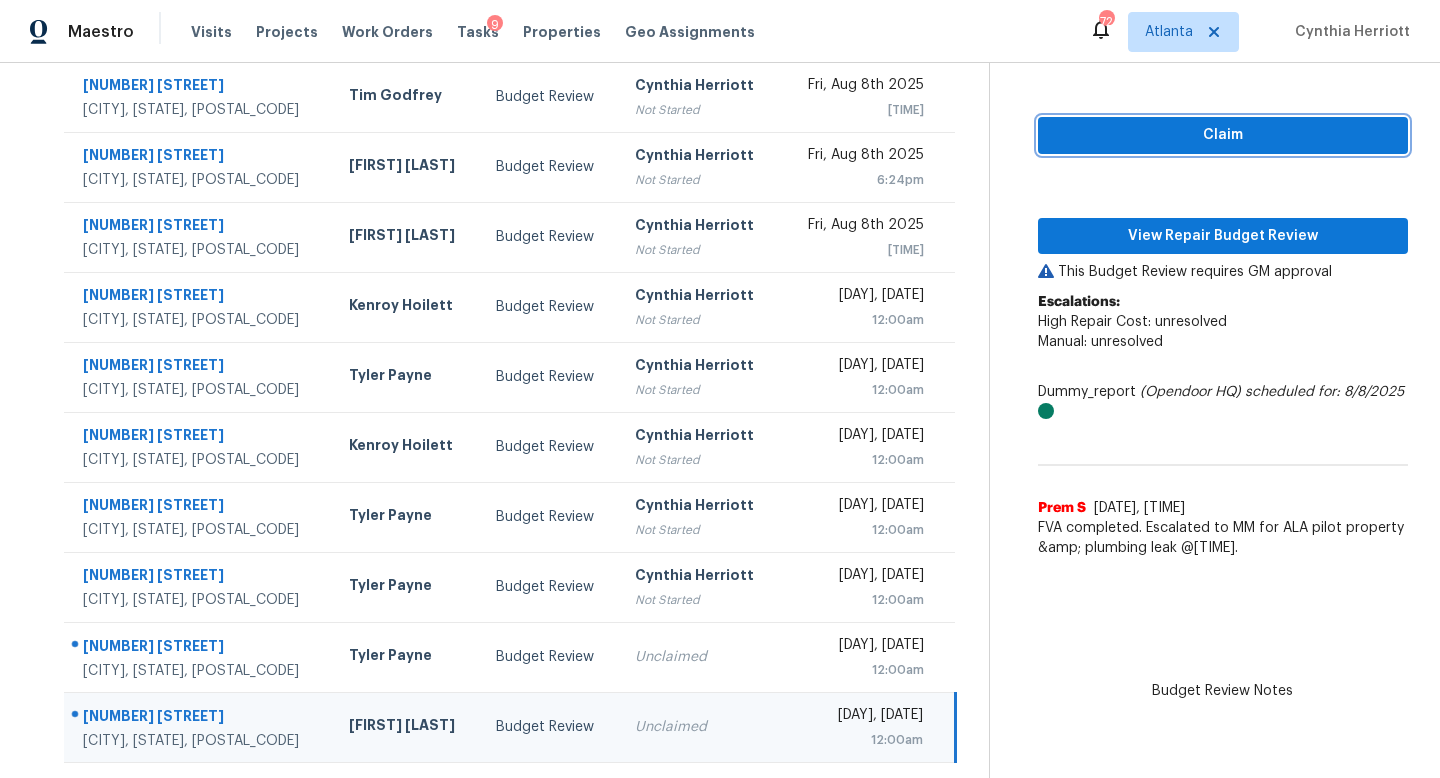 click on "Claim" at bounding box center (1223, 135) 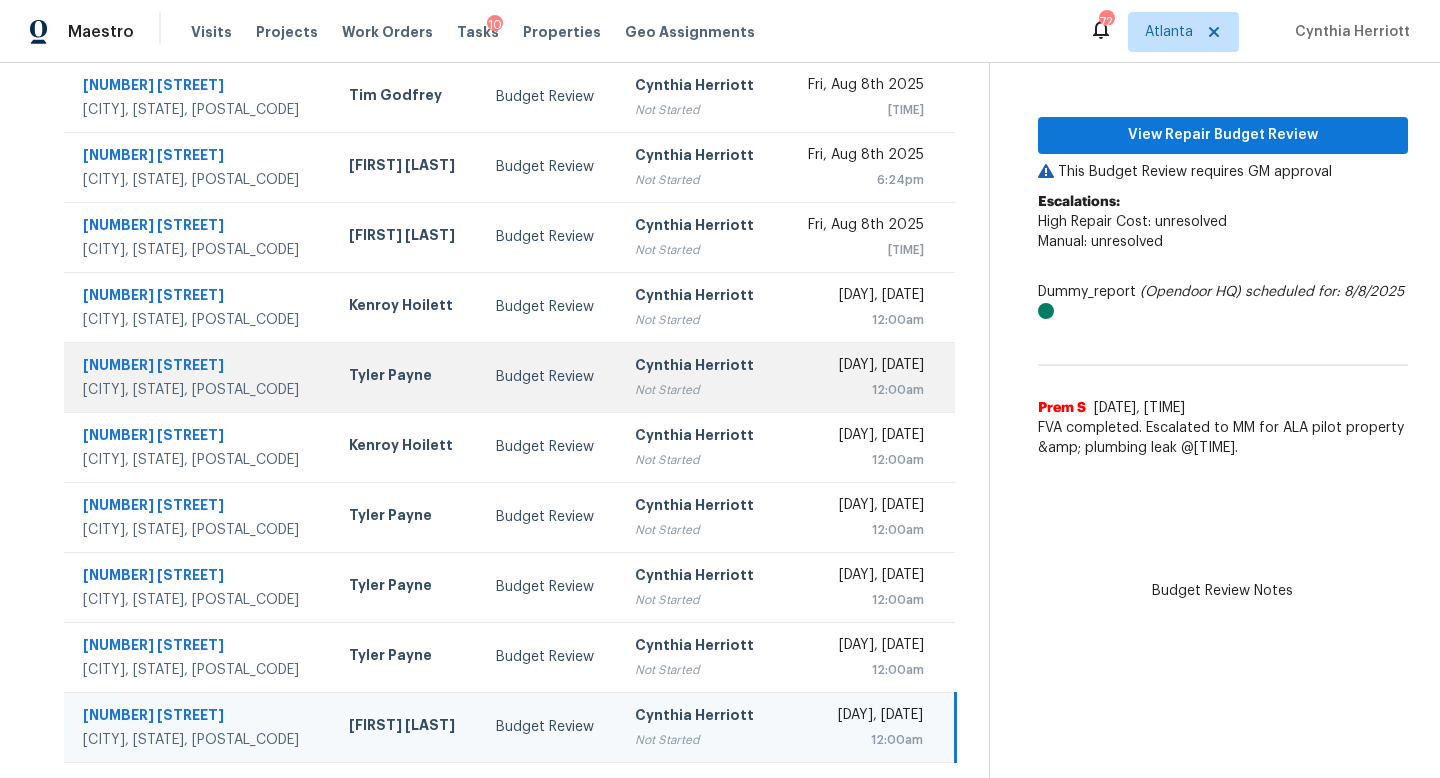 scroll, scrollTop: 0, scrollLeft: 0, axis: both 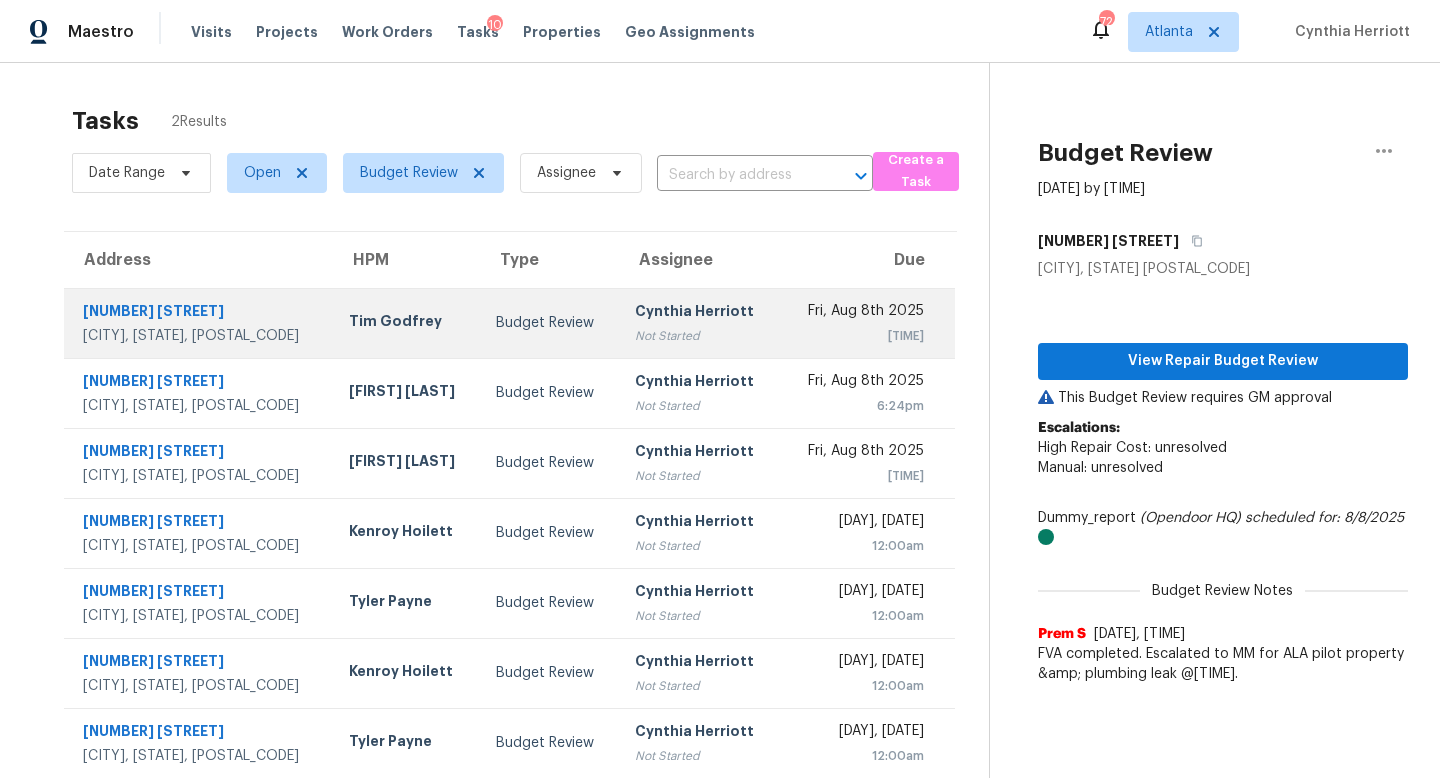 click on "Cynthia Herriott" at bounding box center [700, 313] 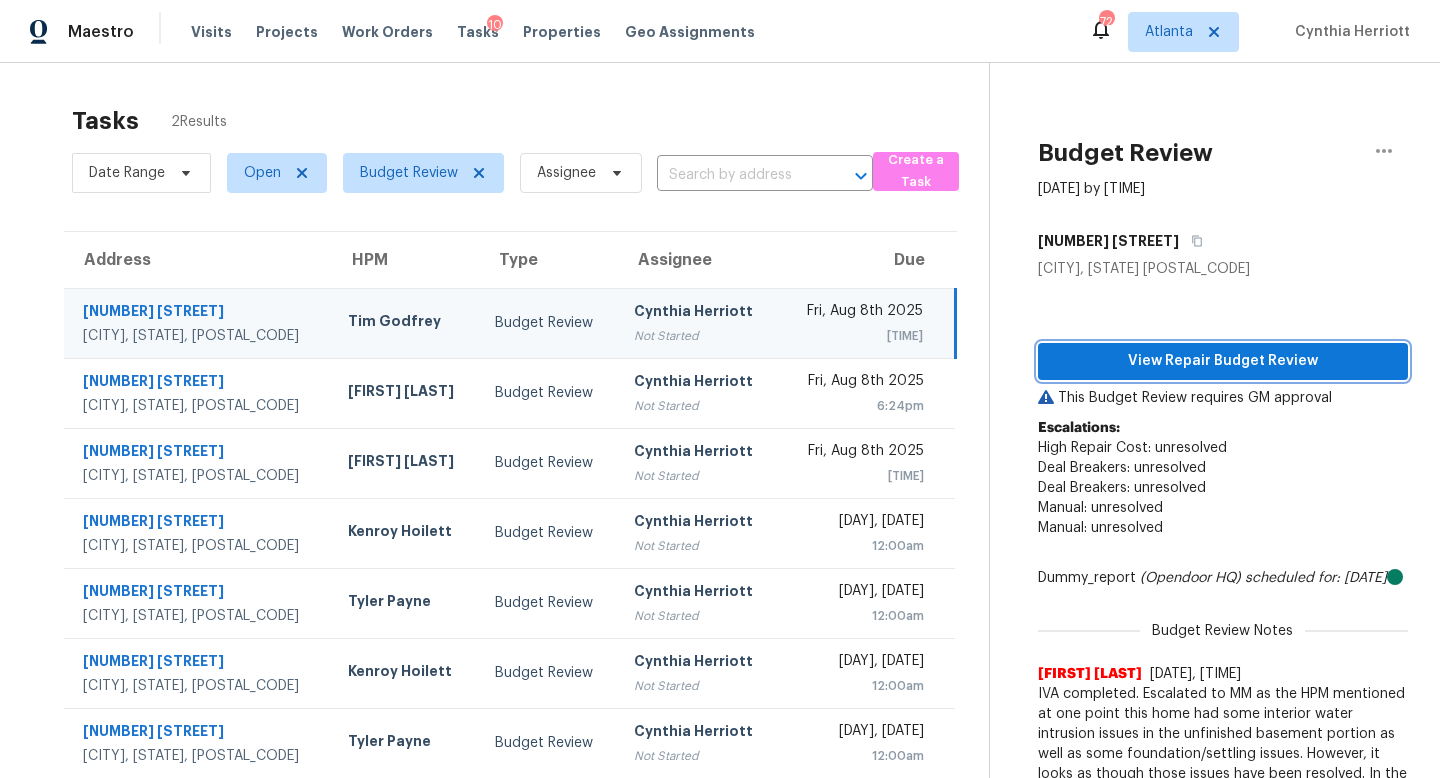 click on "View Repair Budget Review" at bounding box center [1223, 361] 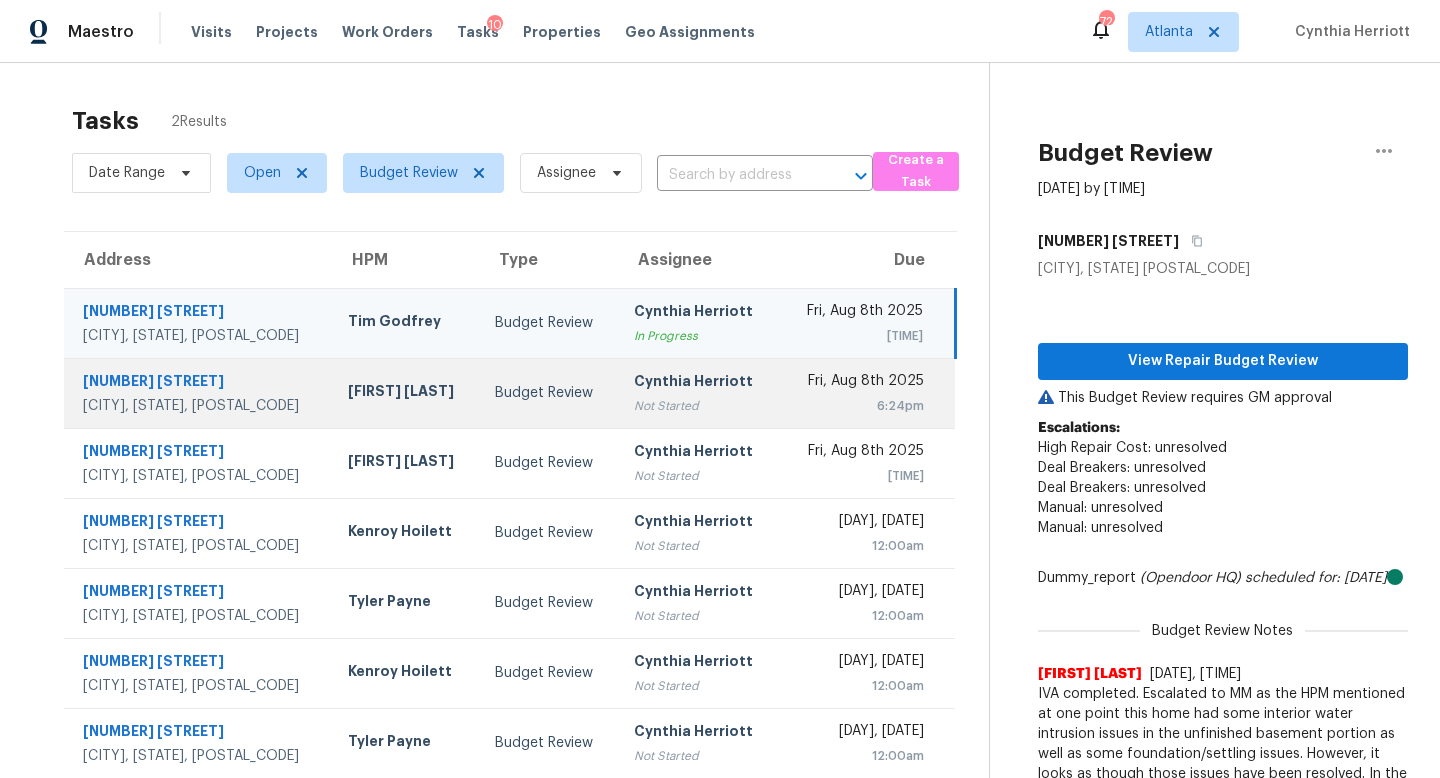 click on "Cynthia Herriott" at bounding box center [698, 383] 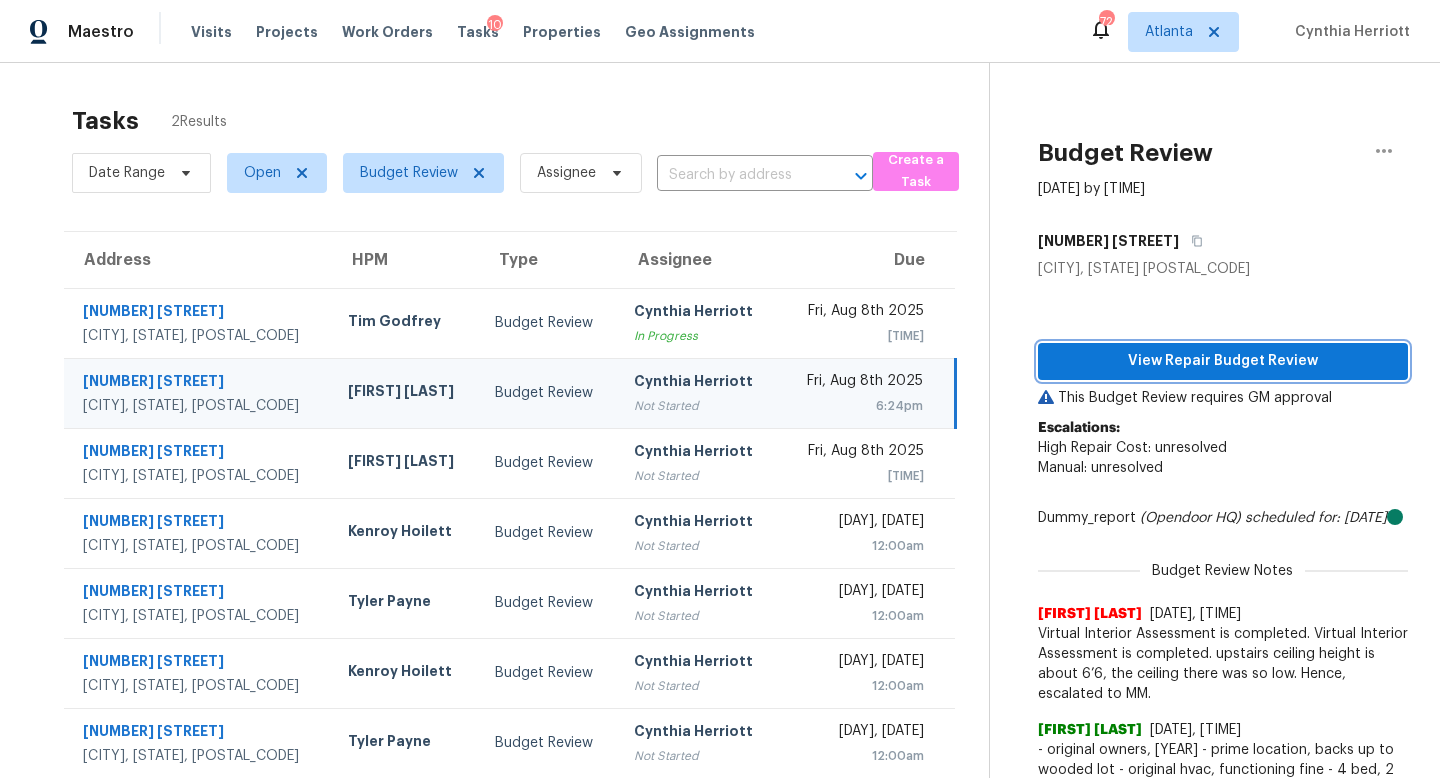 click on "View Repair Budget Review" at bounding box center [1223, 361] 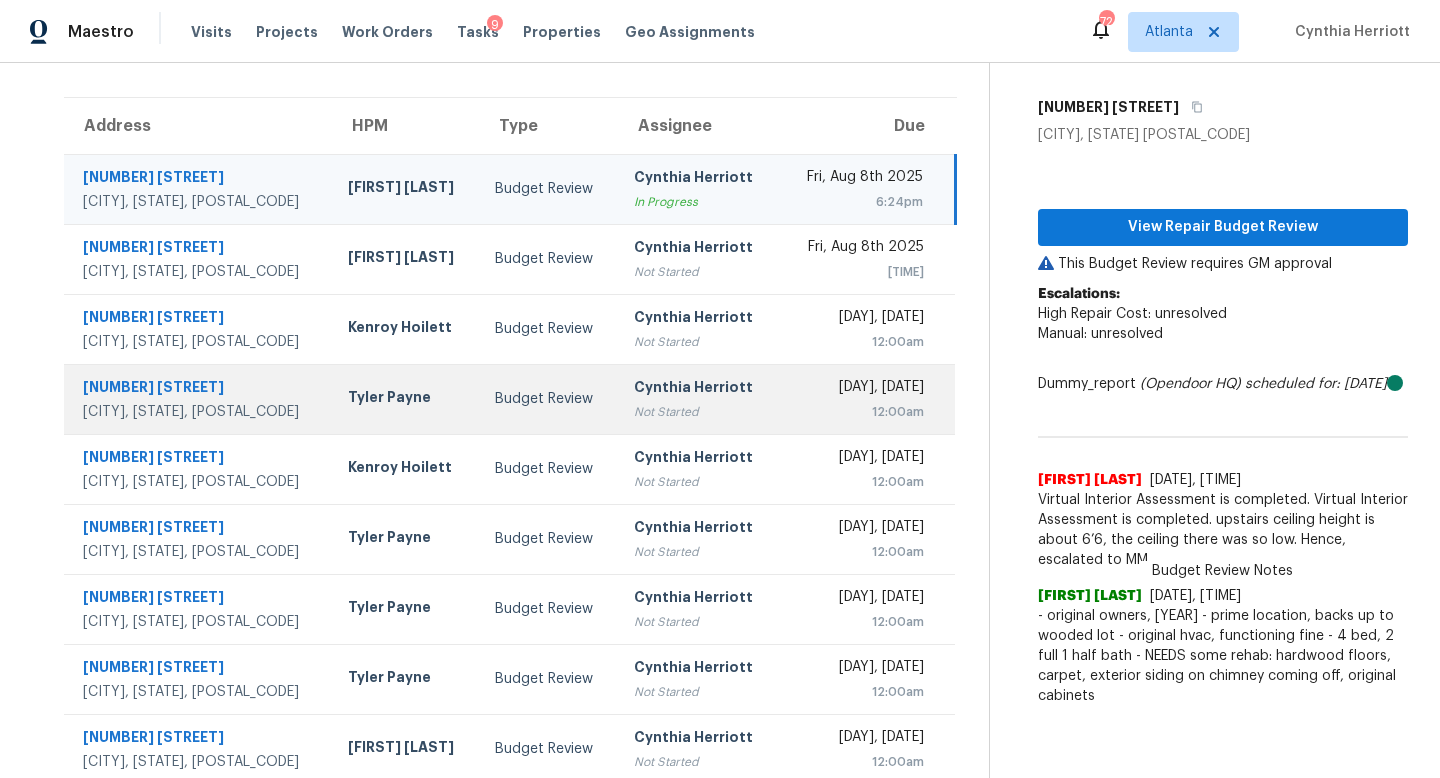 scroll, scrollTop: 226, scrollLeft: 0, axis: vertical 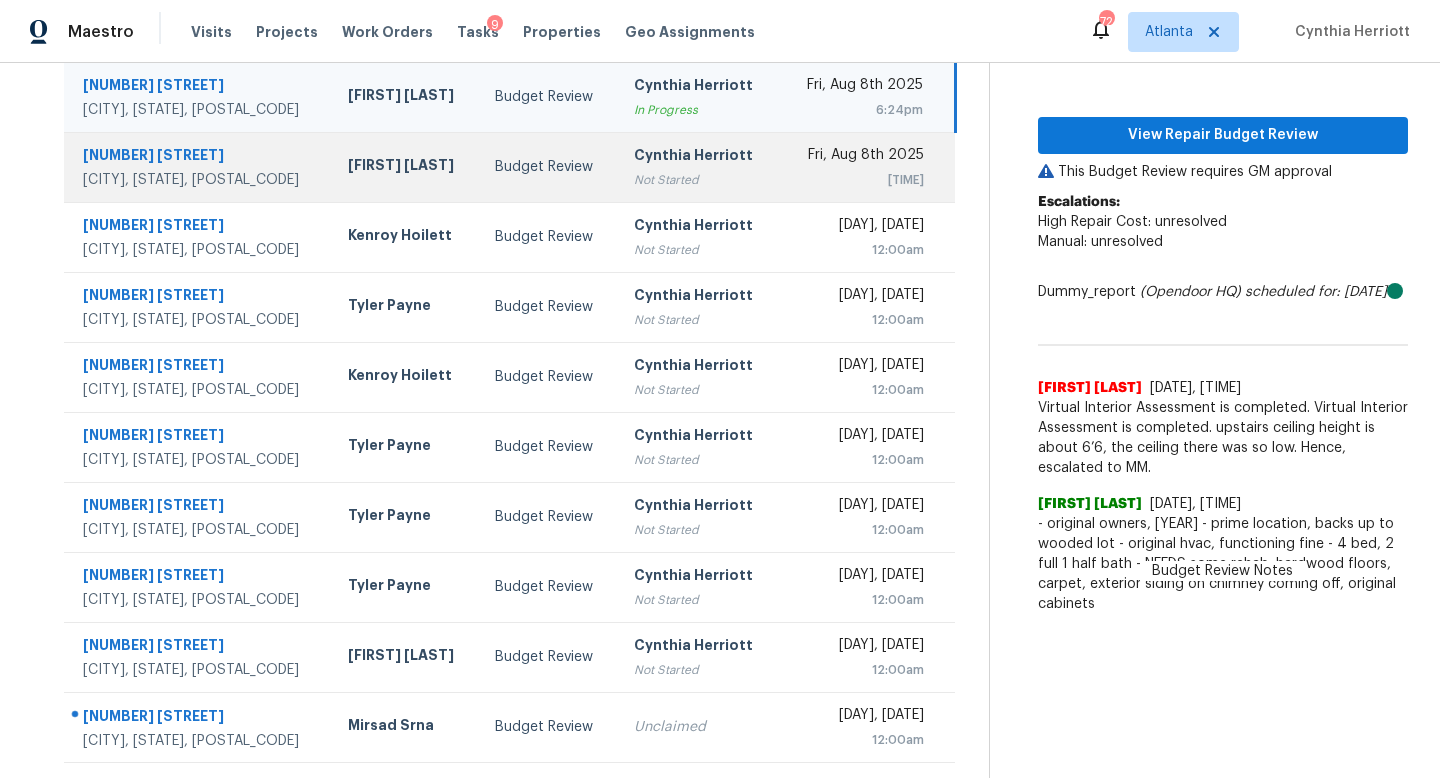 click on "Cynthia Herriott" at bounding box center (698, 157) 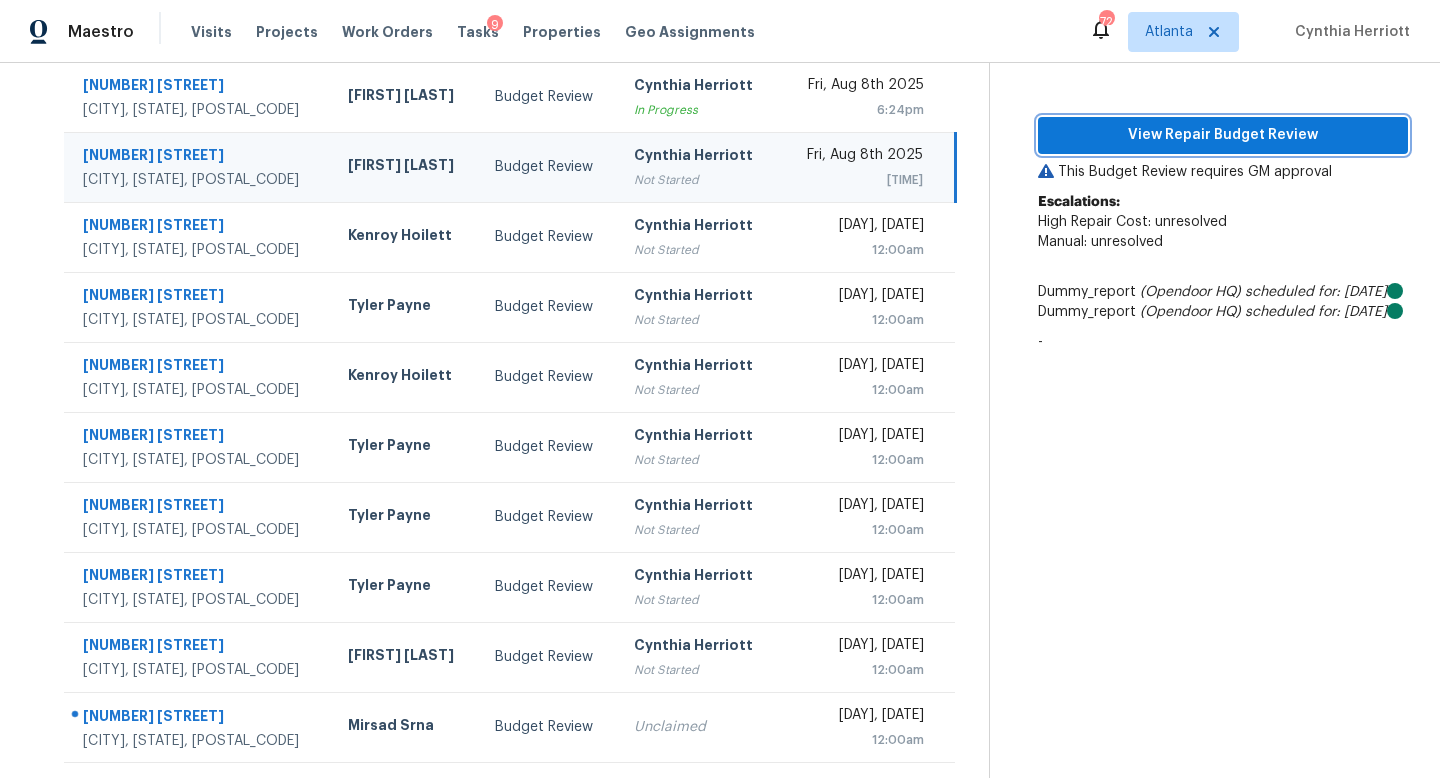 click on "View Repair Budget Review" at bounding box center [1223, 135] 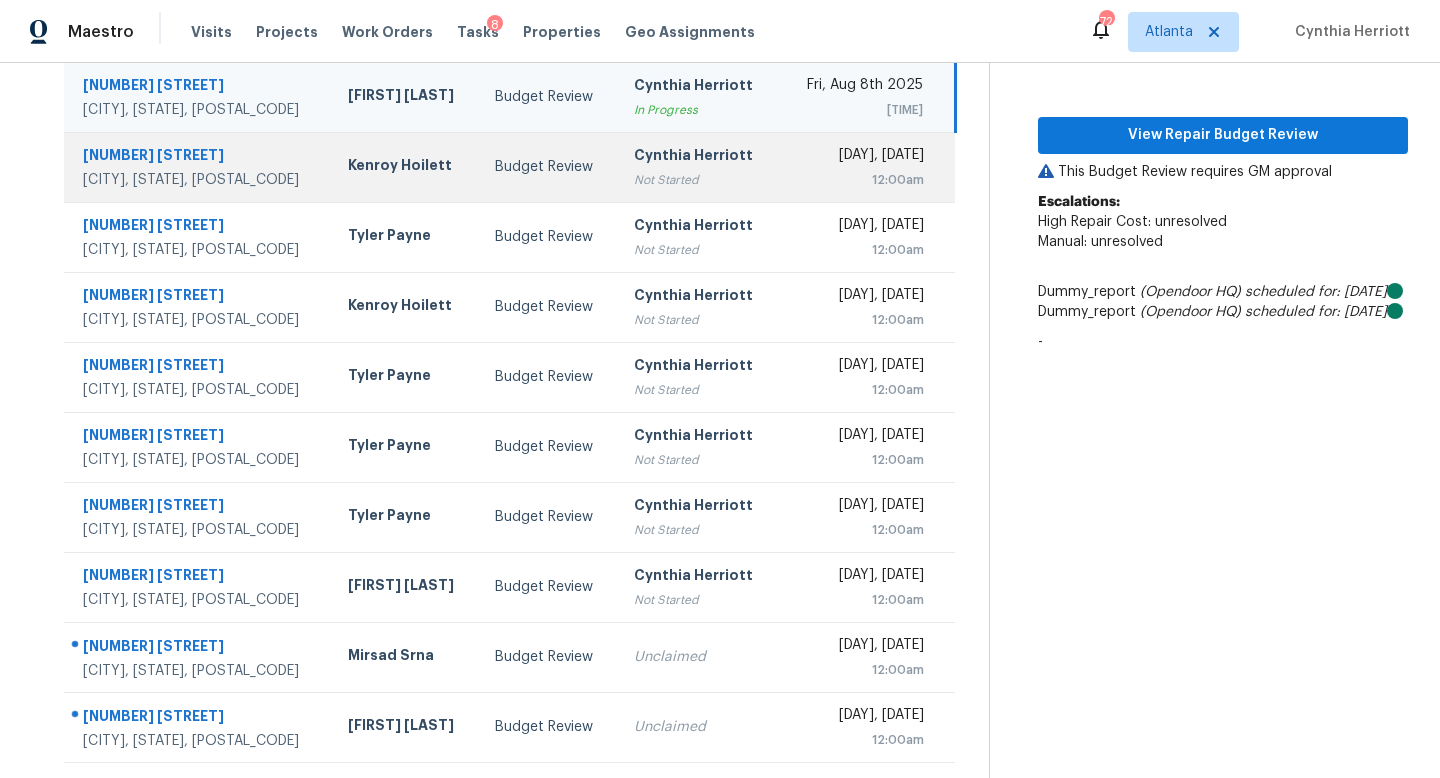 click on "Budget Review" at bounding box center (548, 167) 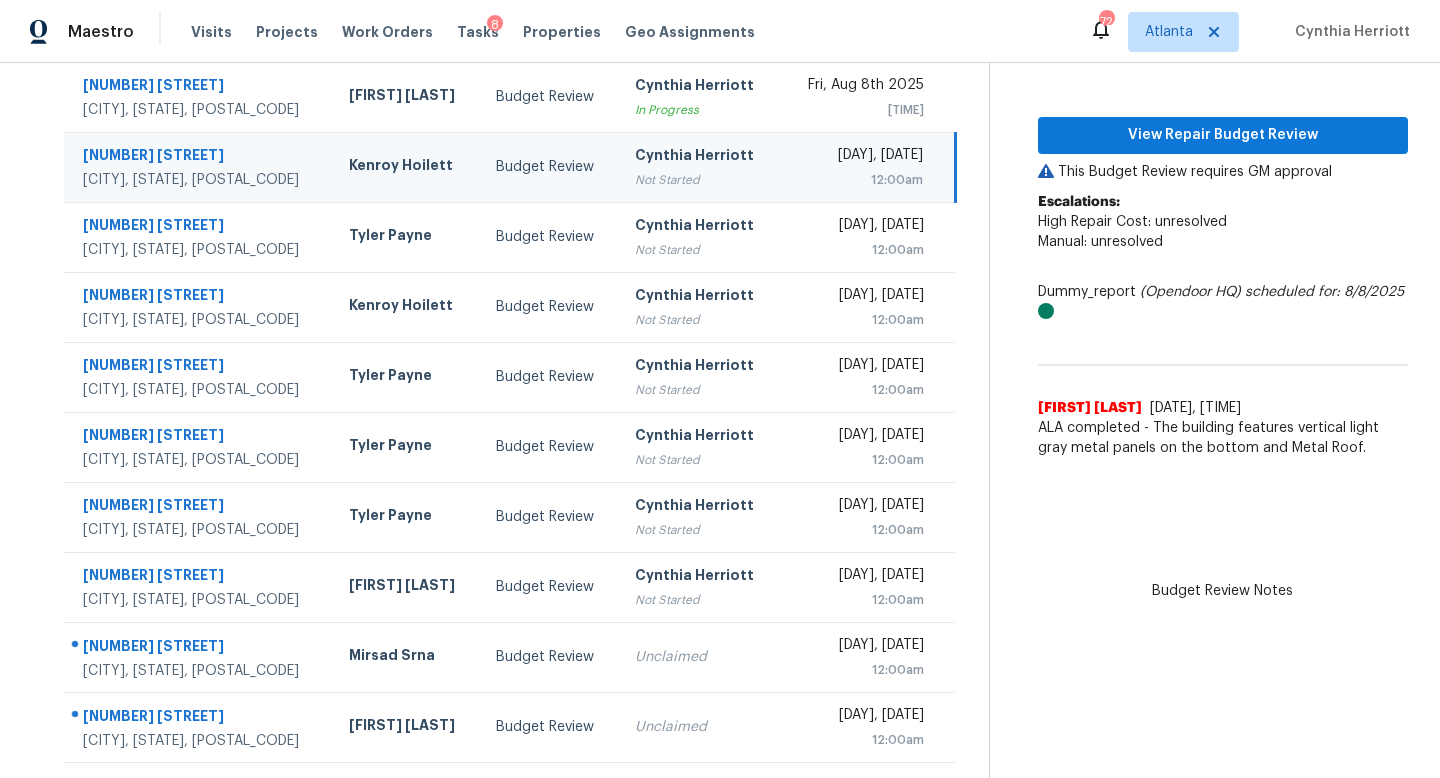 click on "View Repair Budget Review This Budget Review requires GM approval Escalations:  High Repair Cost: unresolved Manual: unresolved Dummy_report   (Opendoor HQ)    scheduled for: 8/8/2025  Budget Review Notes RP Dhanush 8/8/25, 4:38 ALA completed - The building features vertical light gray metal panels on the bottom and Metal Roof." at bounding box center [1223, 260] 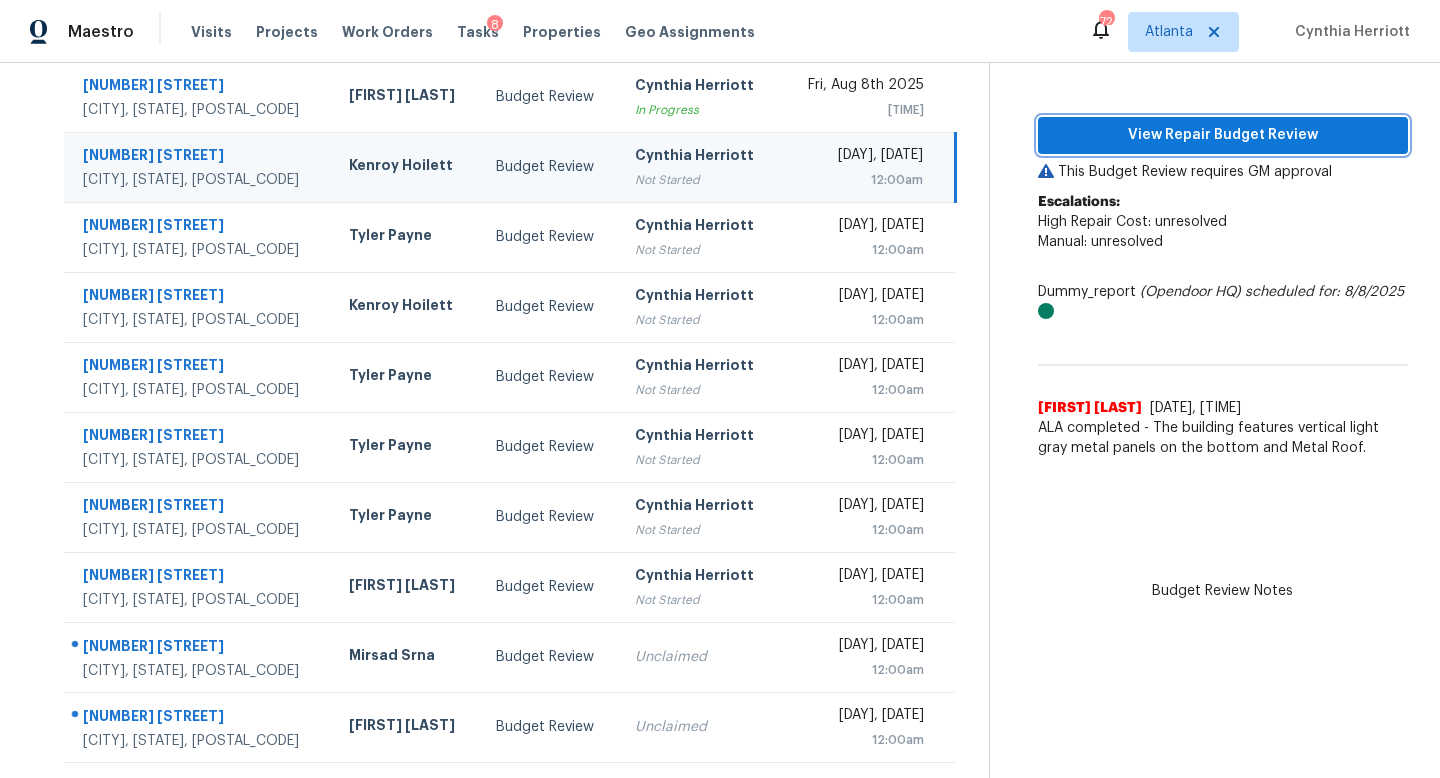 click on "View Repair Budget Review" at bounding box center (1223, 135) 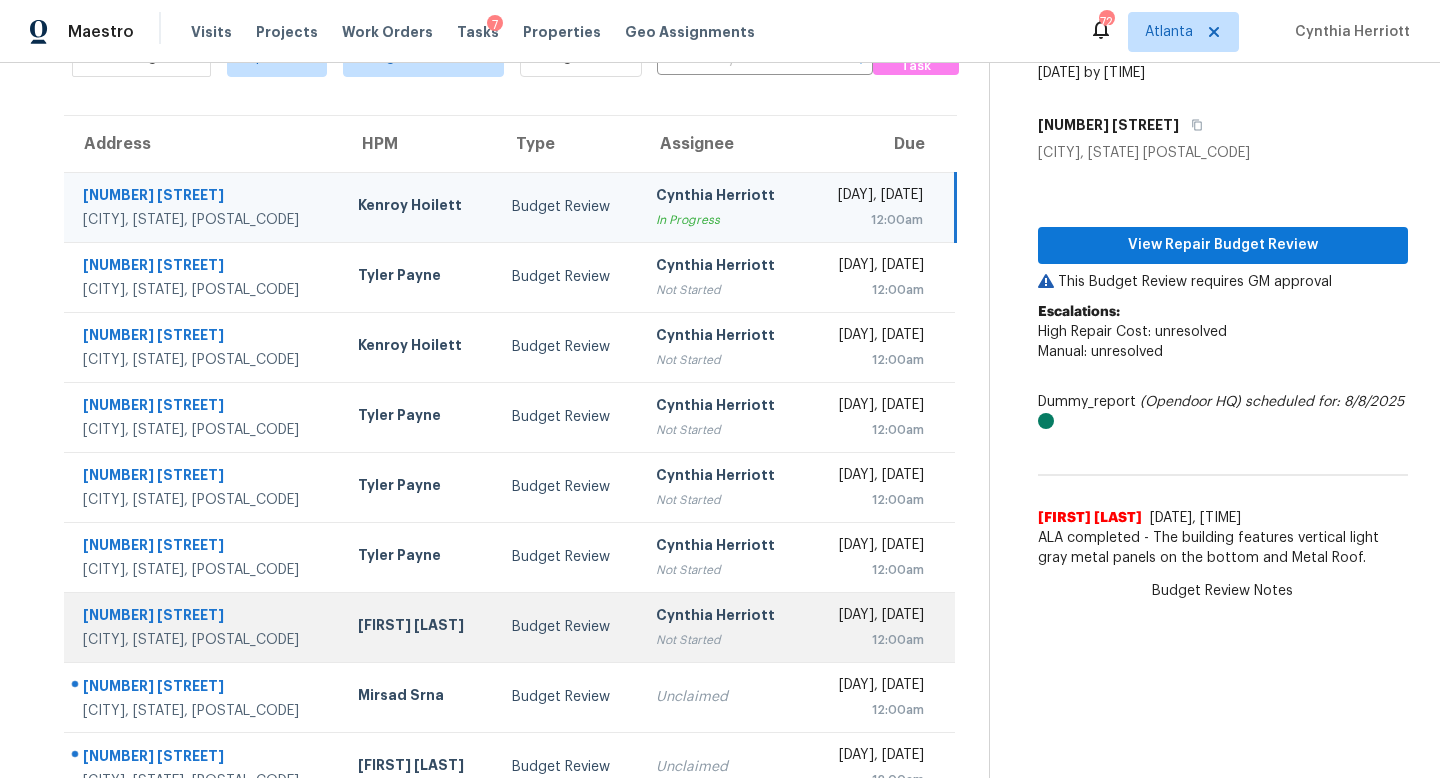 scroll, scrollTop: 115, scrollLeft: 0, axis: vertical 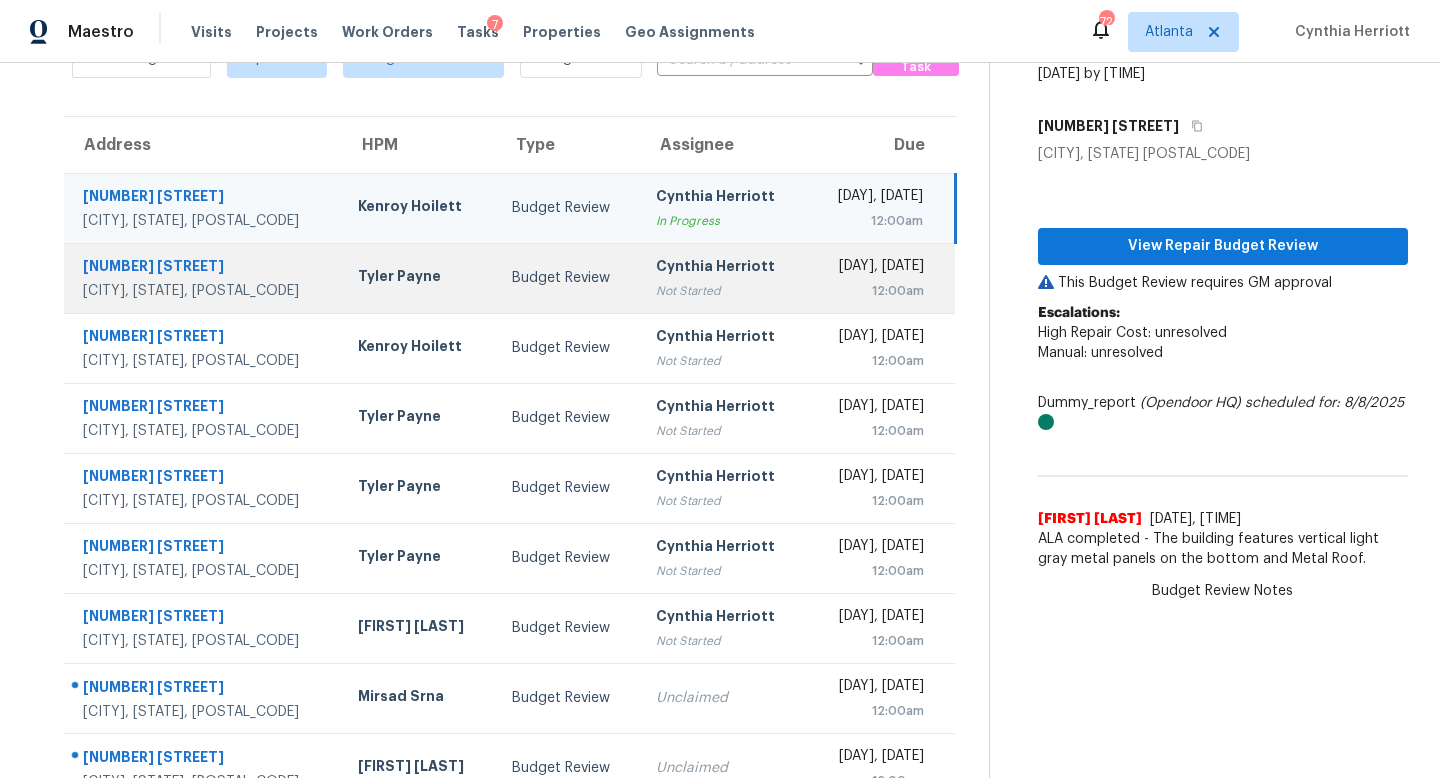 click on "Not Started" at bounding box center [724, 291] 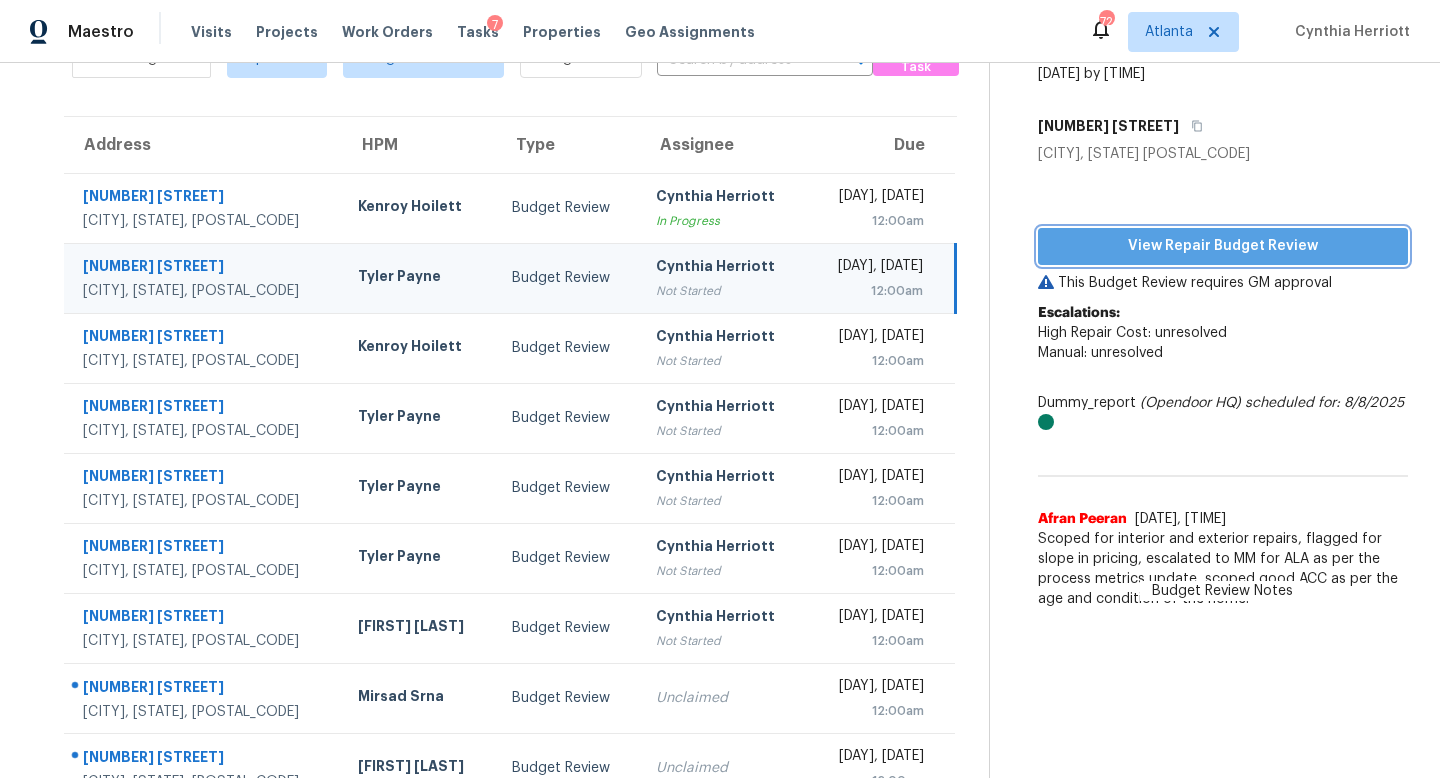 click on "View Repair Budget Review" at bounding box center (1223, 246) 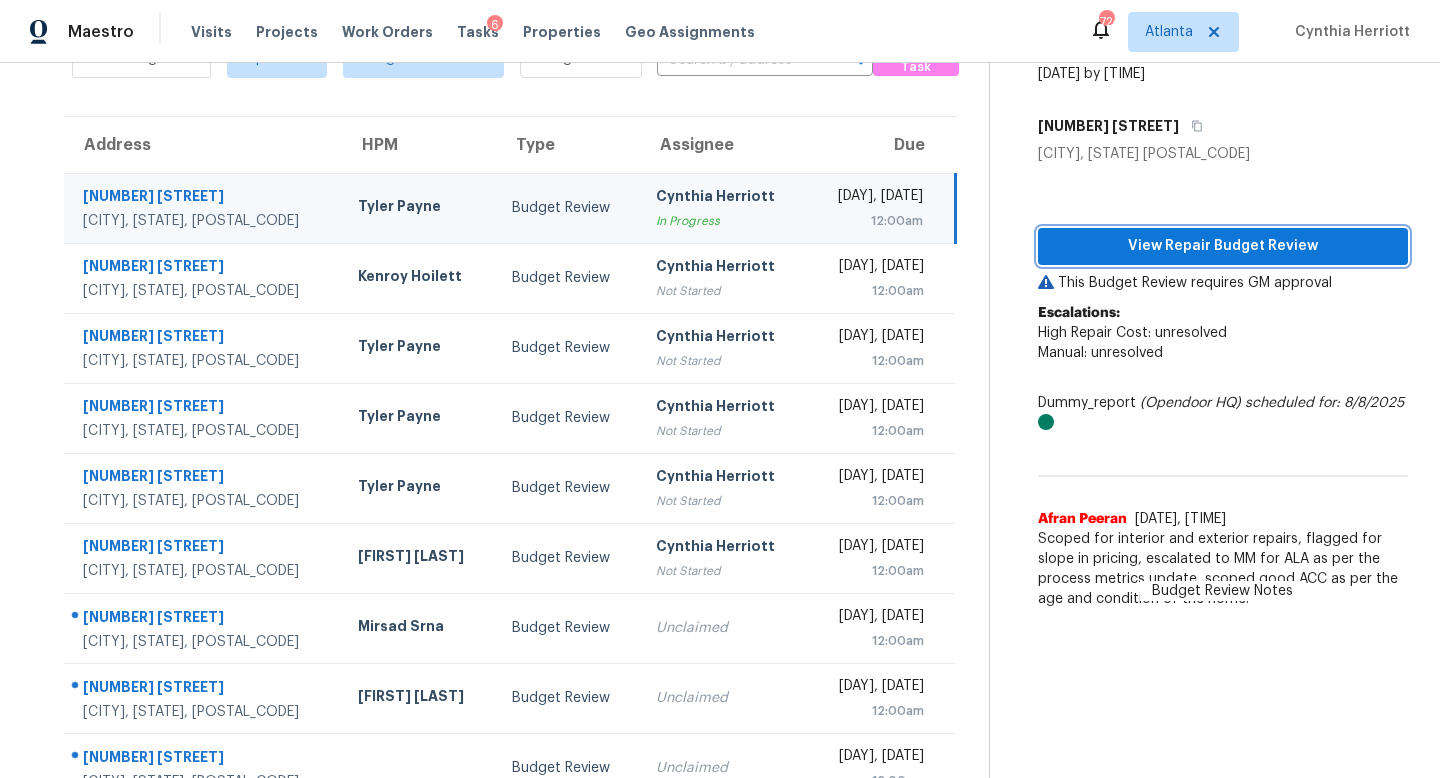 click on "View Repair Budget Review" at bounding box center (1223, 246) 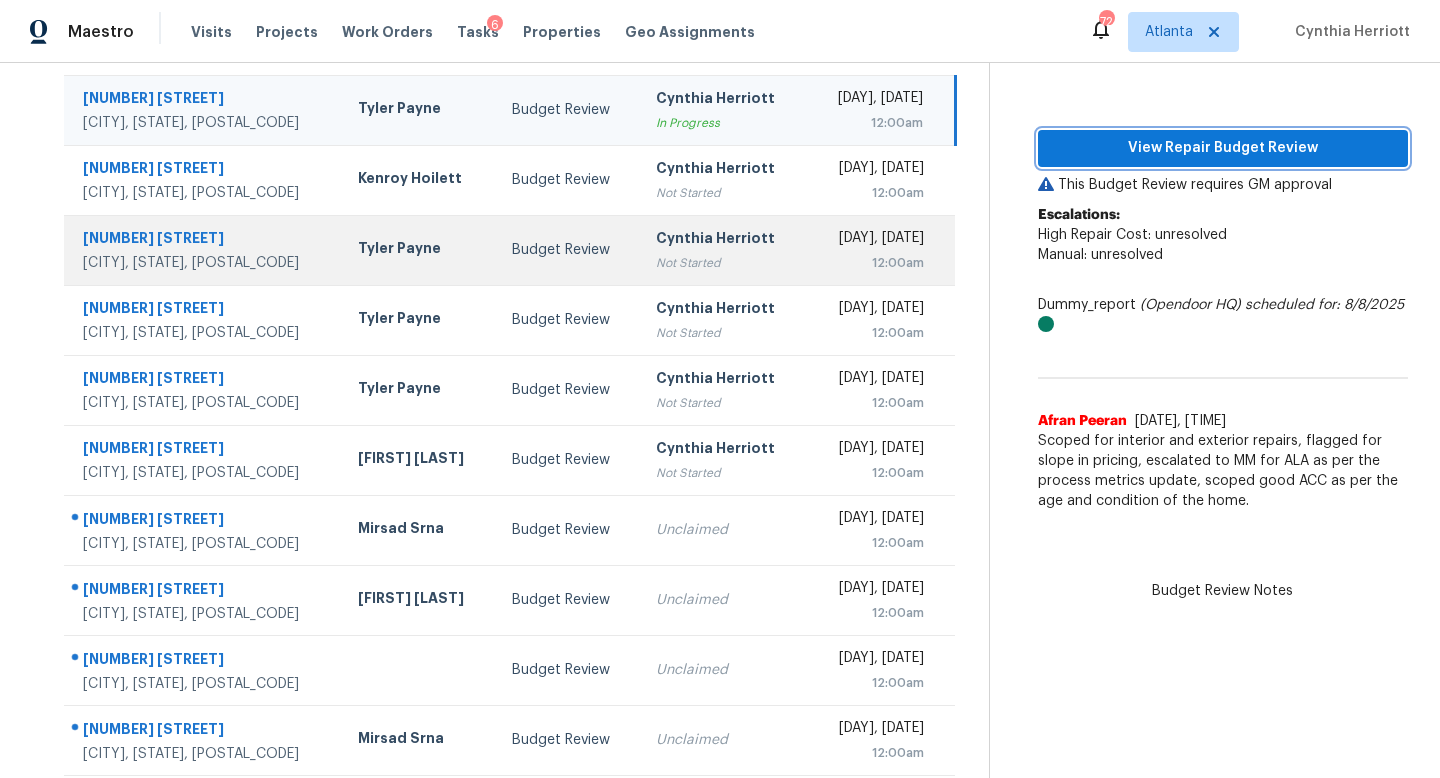 scroll, scrollTop: 218, scrollLeft: 0, axis: vertical 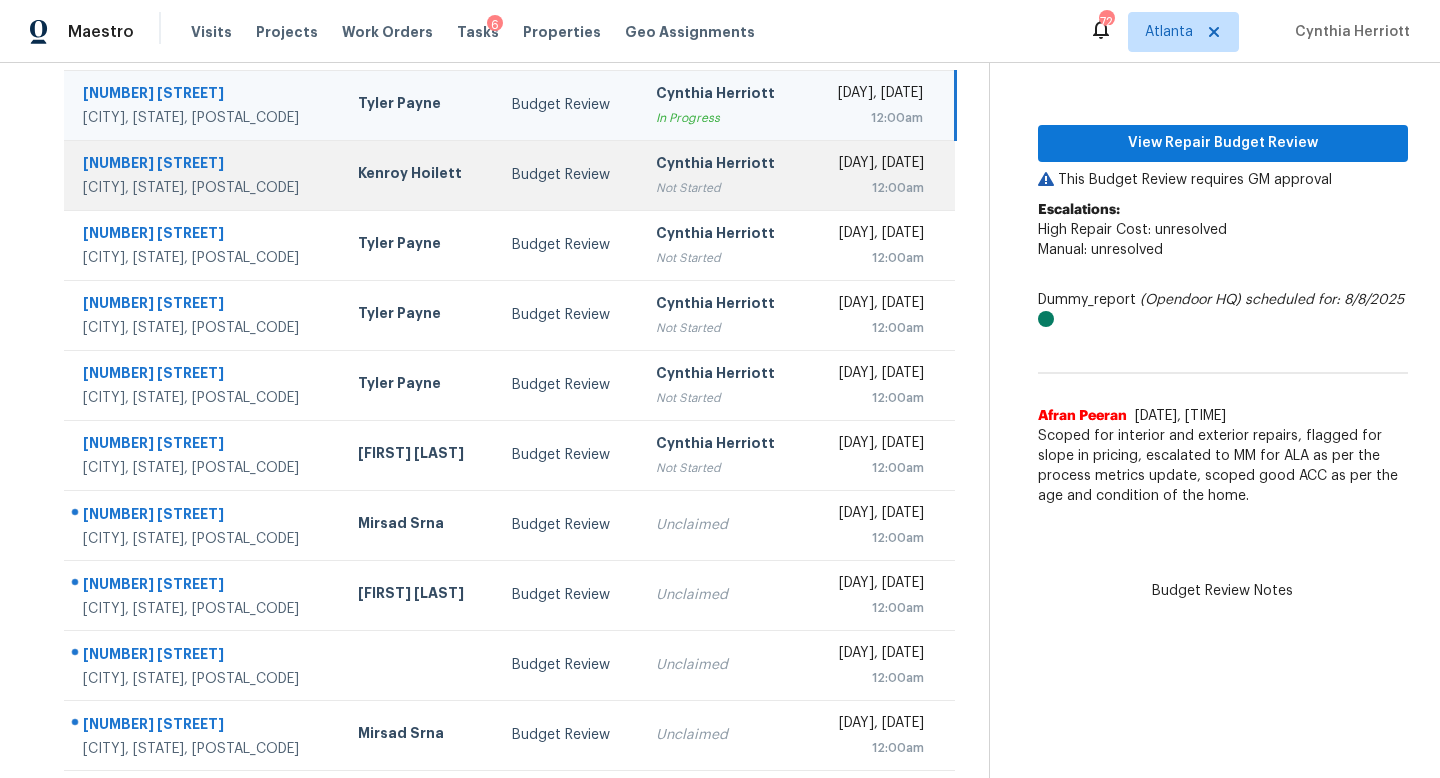 click on "Budget Review" at bounding box center (568, 175) 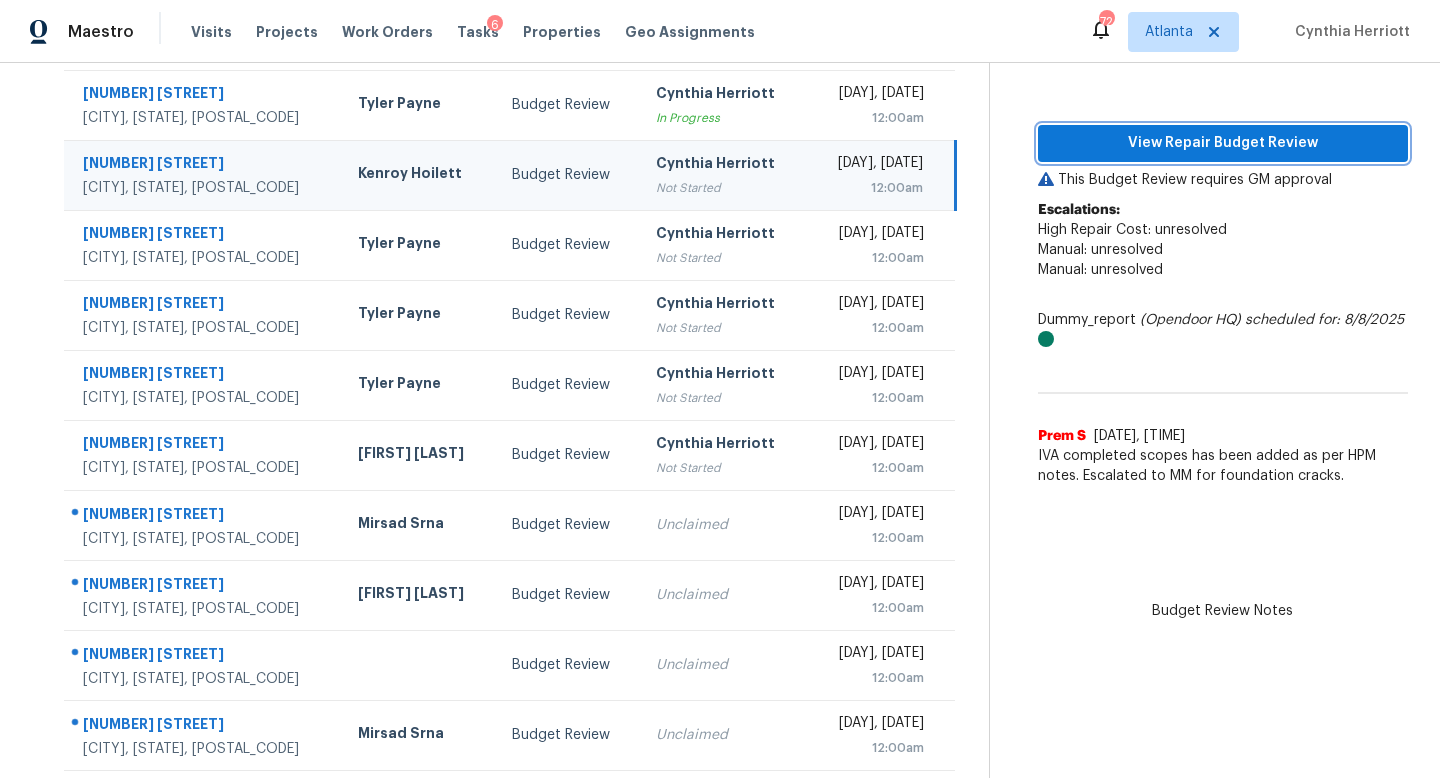 click on "View Repair Budget Review" at bounding box center [1223, 143] 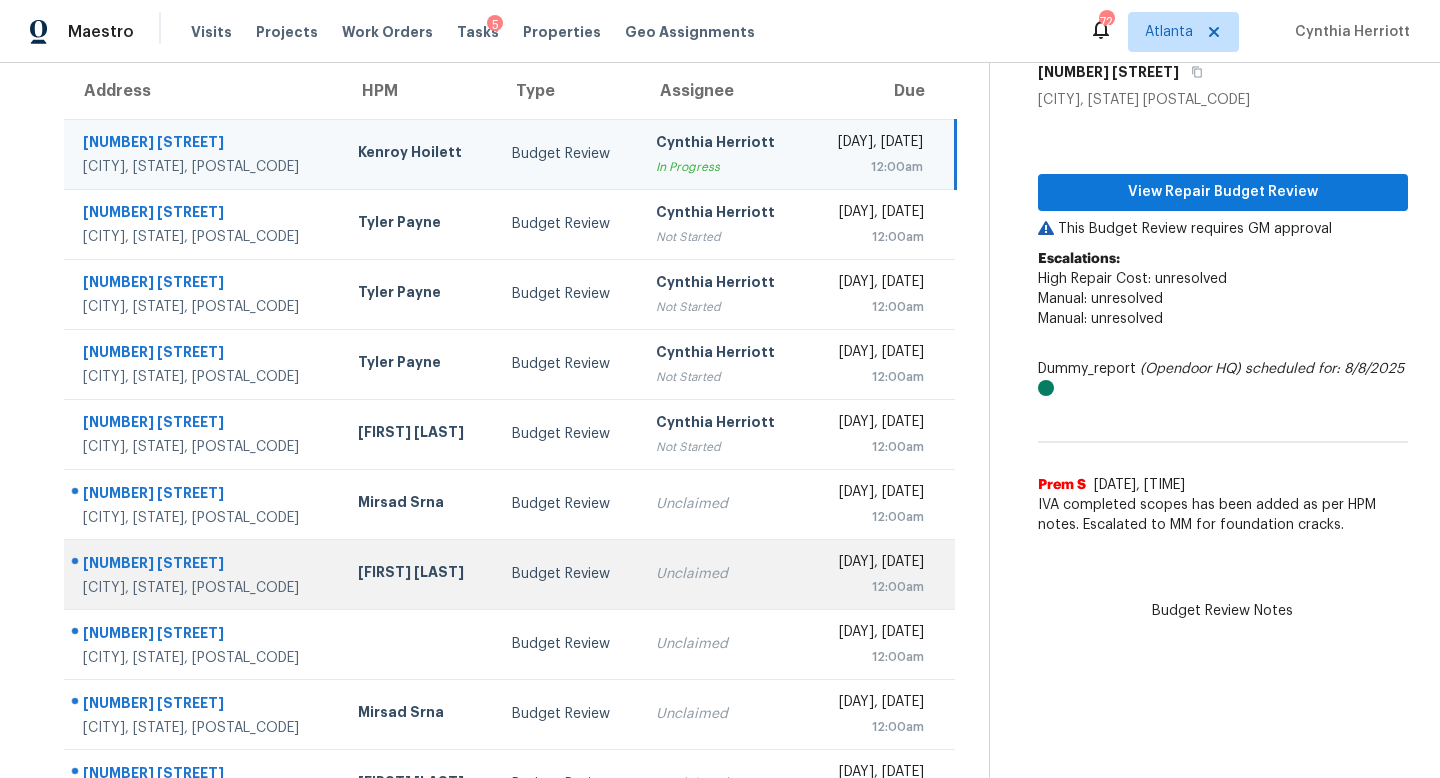 scroll, scrollTop: 141, scrollLeft: 0, axis: vertical 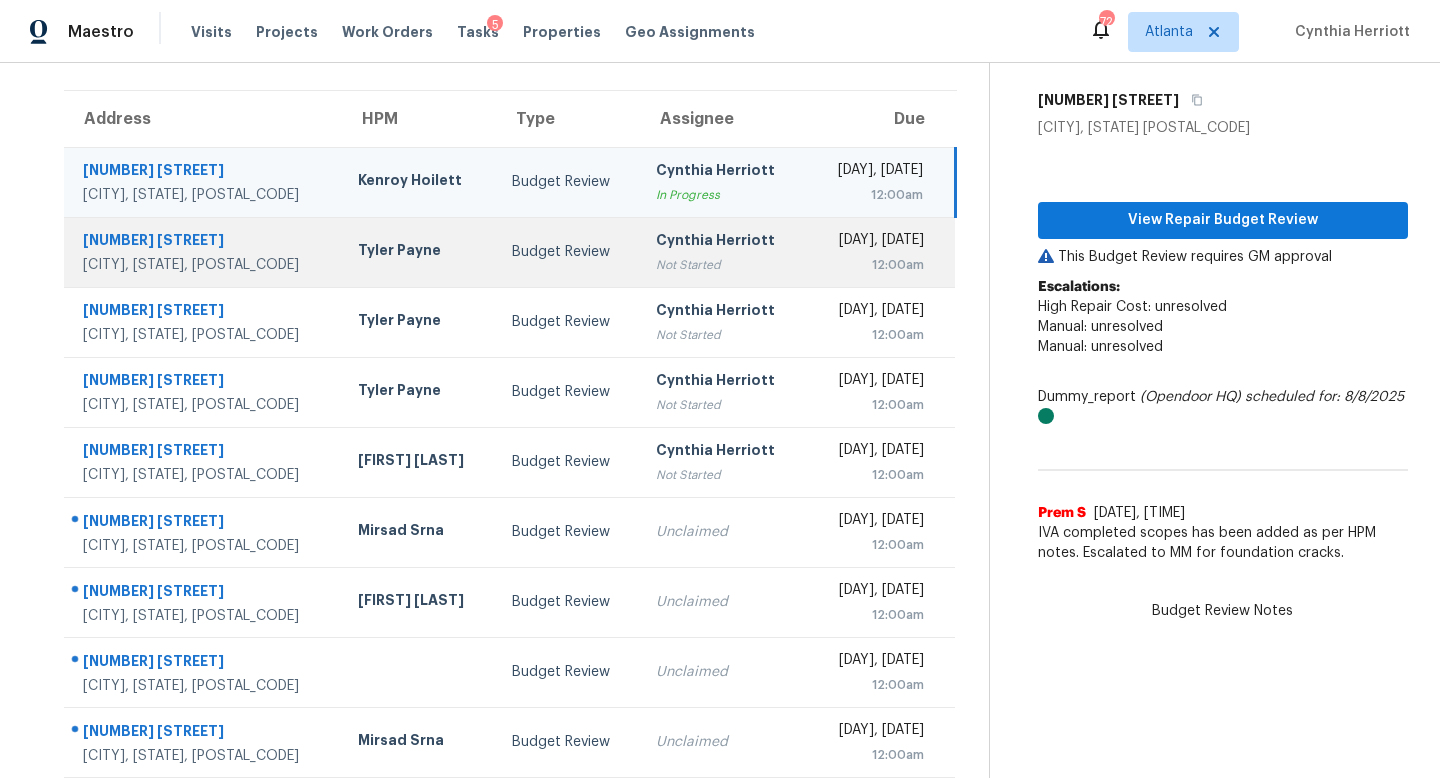 click on "Cynthia Herriott Not Started" at bounding box center [724, 252] 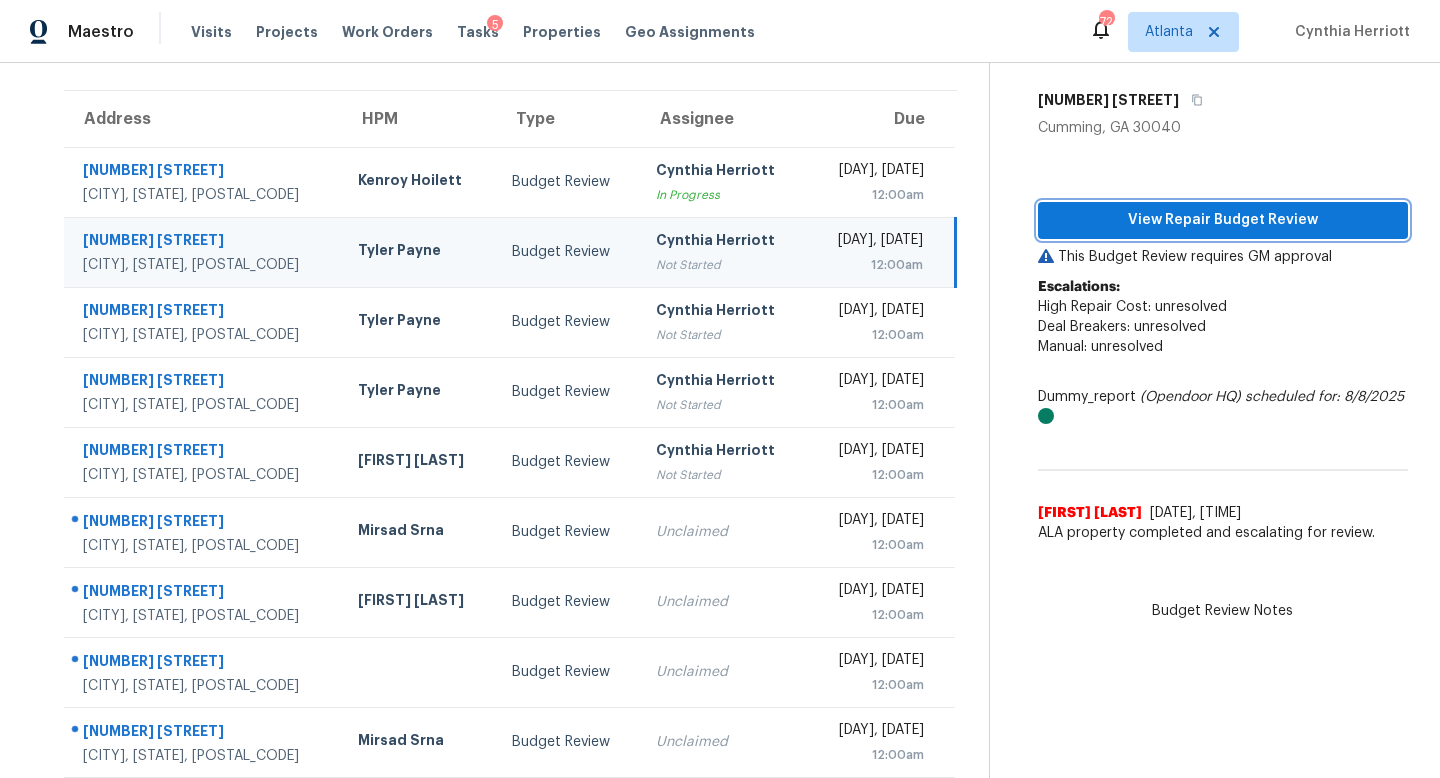 click on "View Repair Budget Review" at bounding box center [1223, 220] 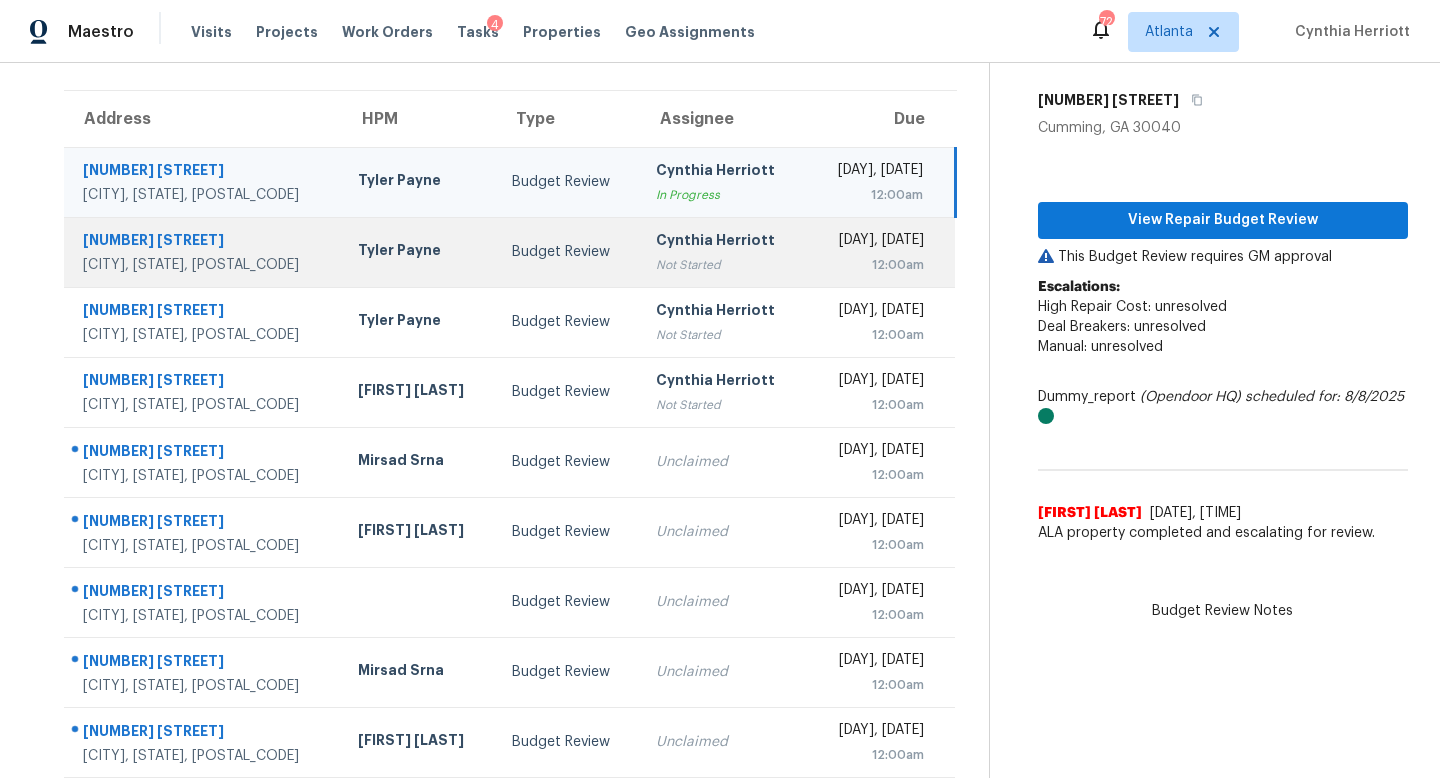 click on "Budget Review" at bounding box center [568, 252] 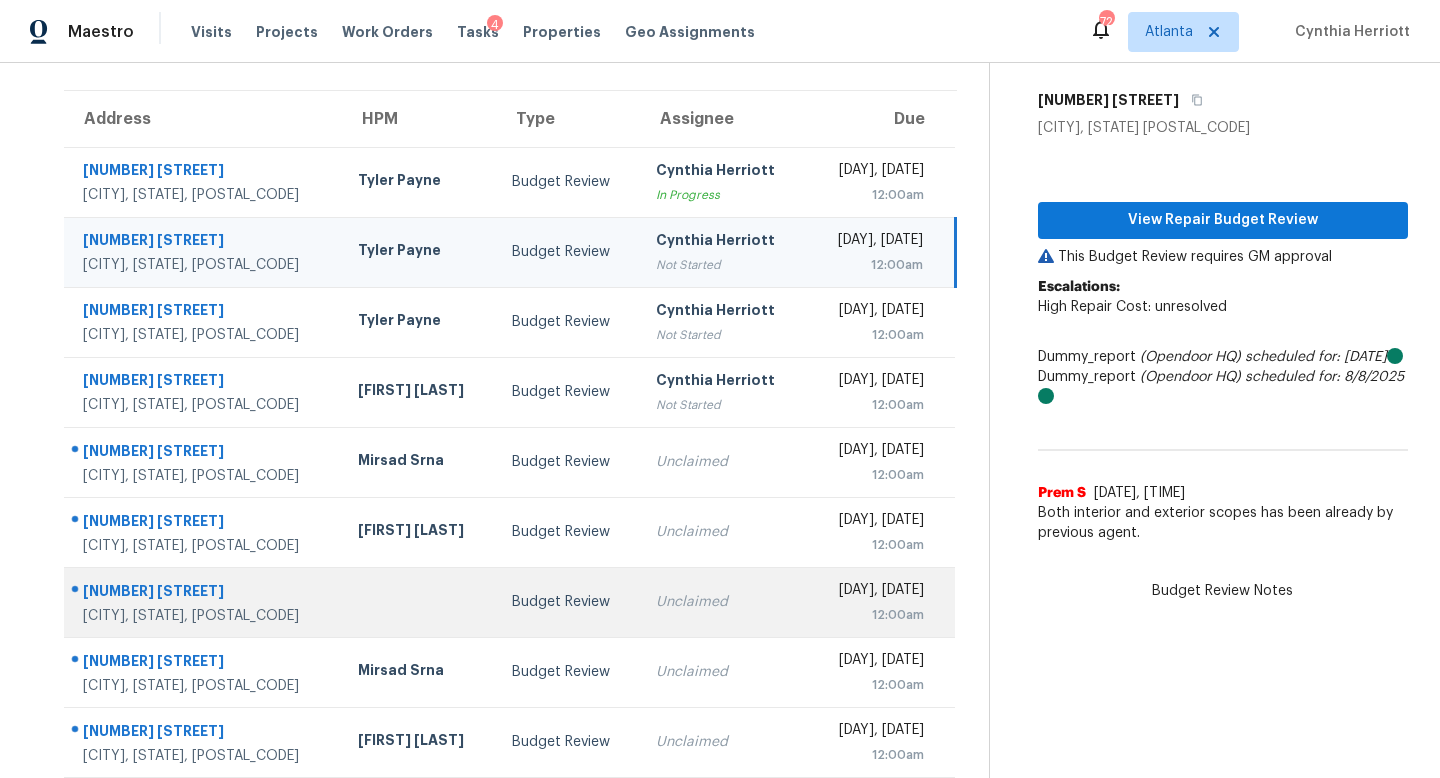 scroll, scrollTop: 263, scrollLeft: 0, axis: vertical 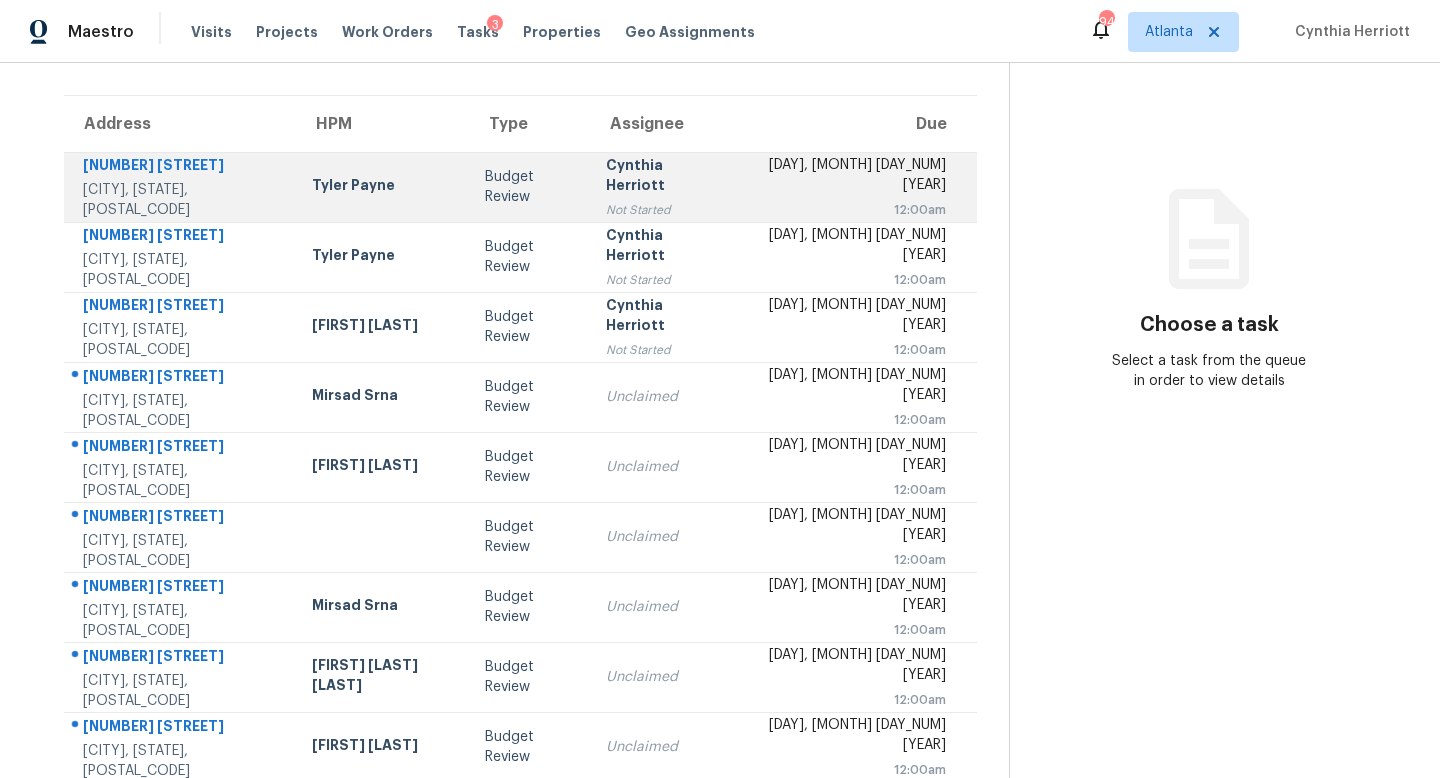 click on "Not Started" at bounding box center (661, 210) 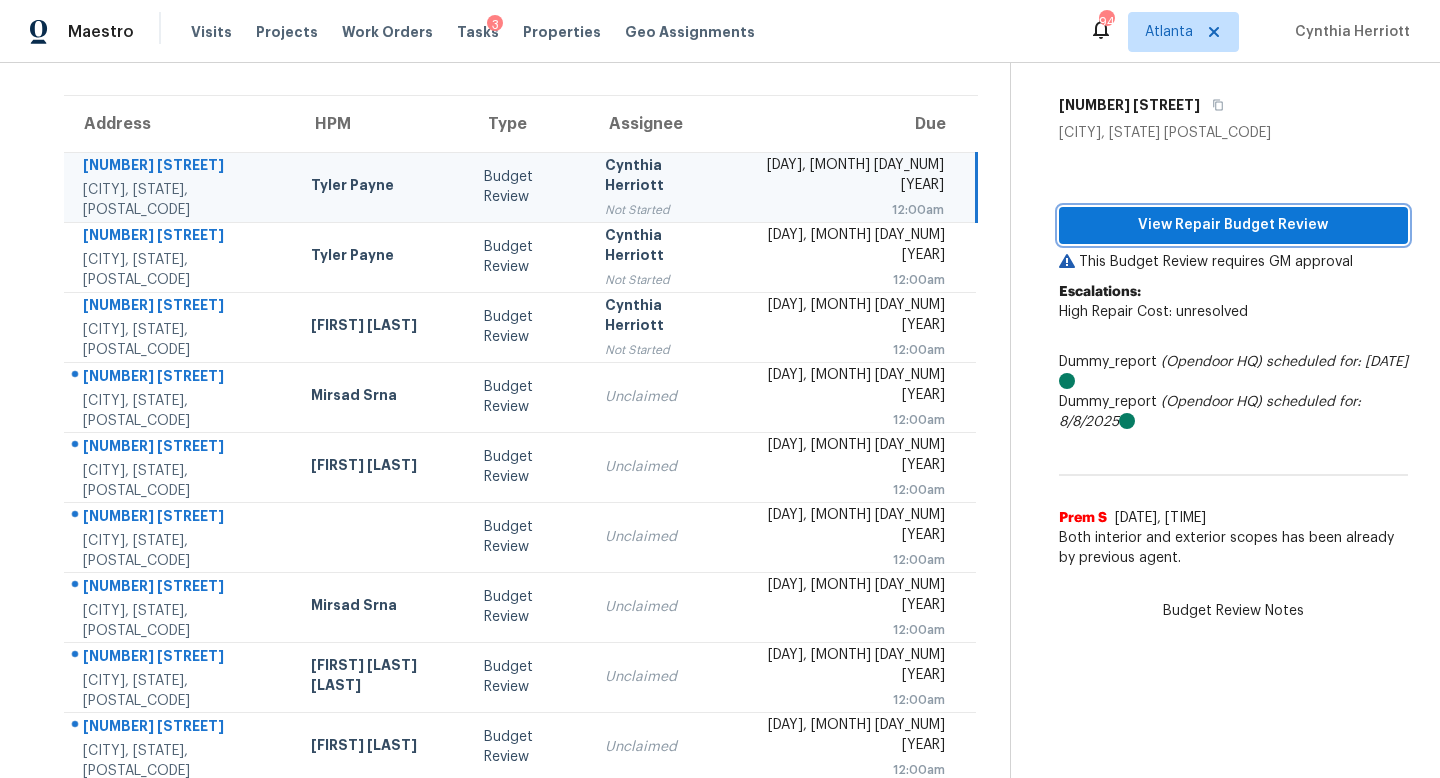 click on "View Repair Budget Review" at bounding box center (1233, 225) 